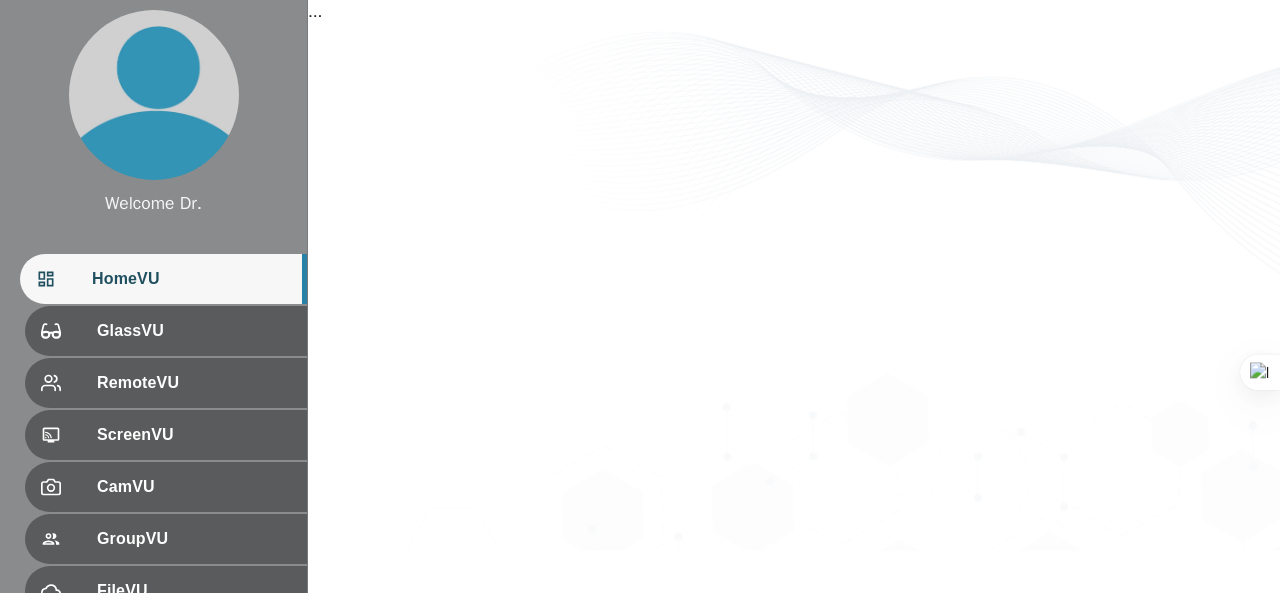 scroll, scrollTop: 0, scrollLeft: 0, axis: both 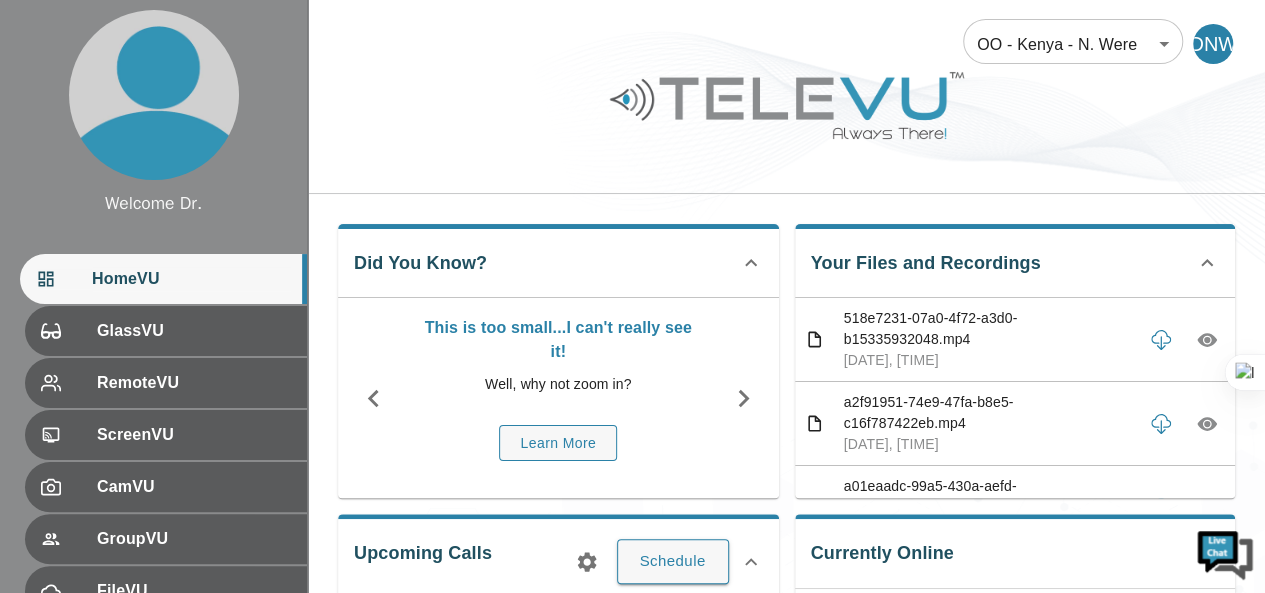 click on "Did You Know? This is too small...I can't really see it! Well, why not zoom in? Learn More" at bounding box center [558, 361] 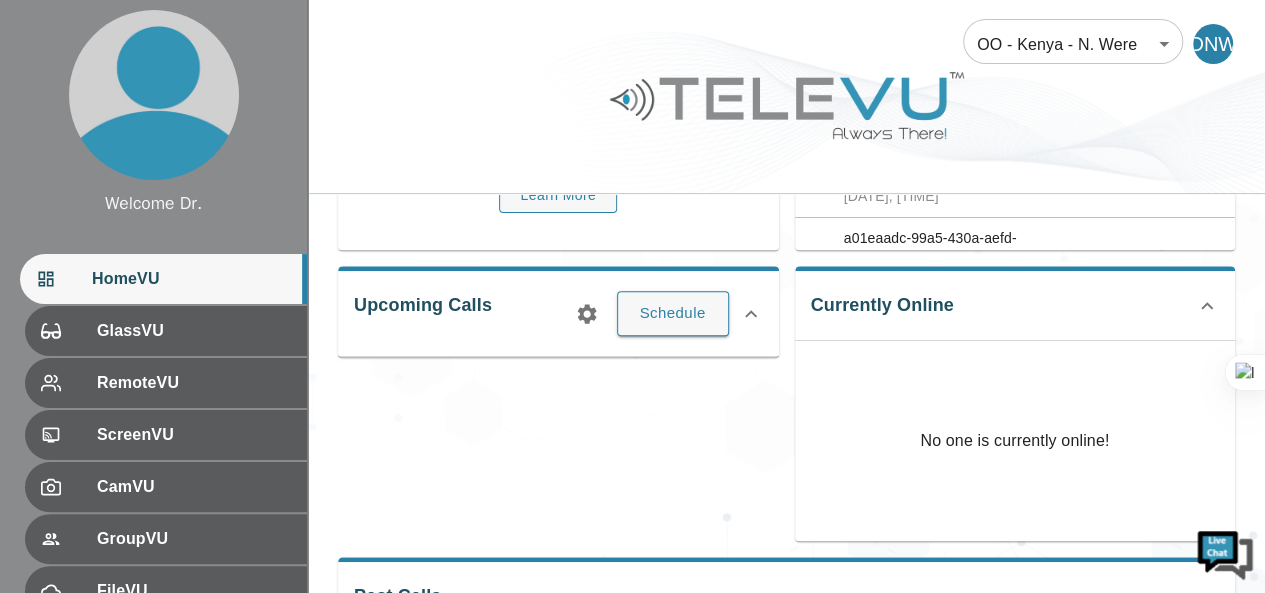 scroll, scrollTop: 248, scrollLeft: 0, axis: vertical 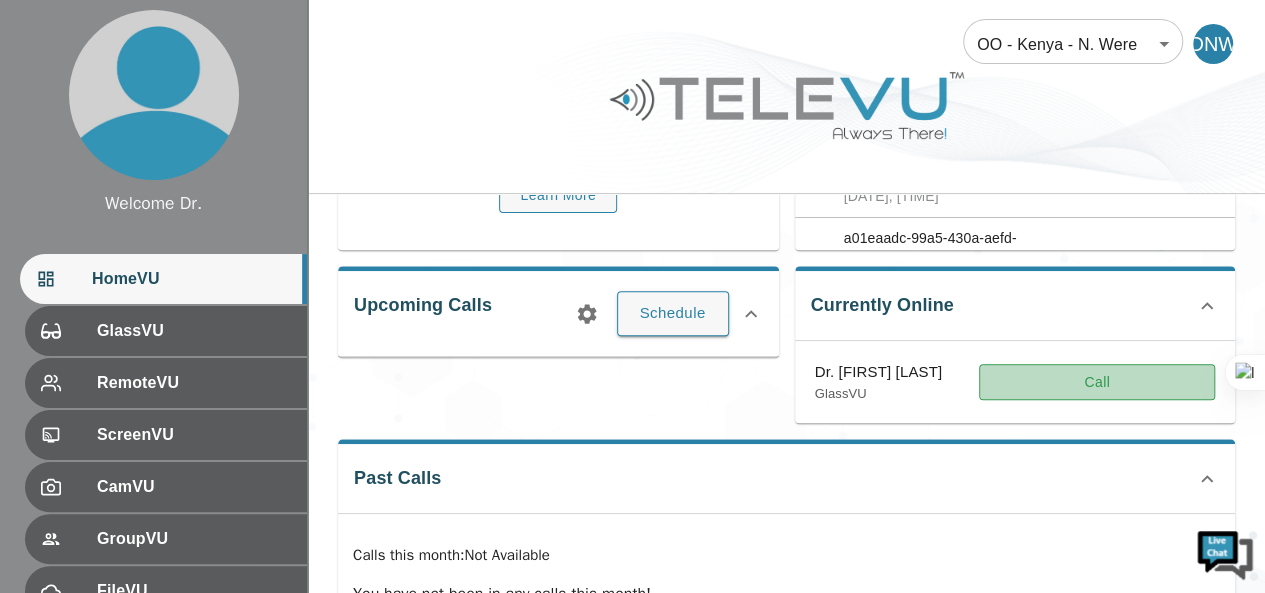 click on "Call" at bounding box center [1097, 382] 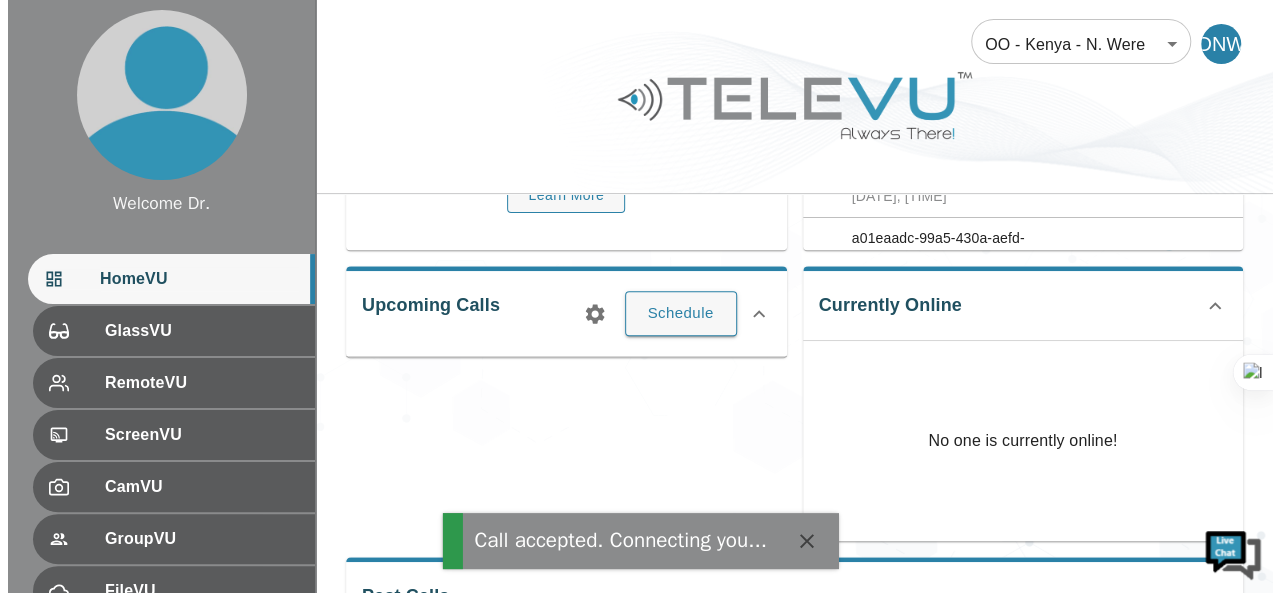 scroll, scrollTop: 0, scrollLeft: 0, axis: both 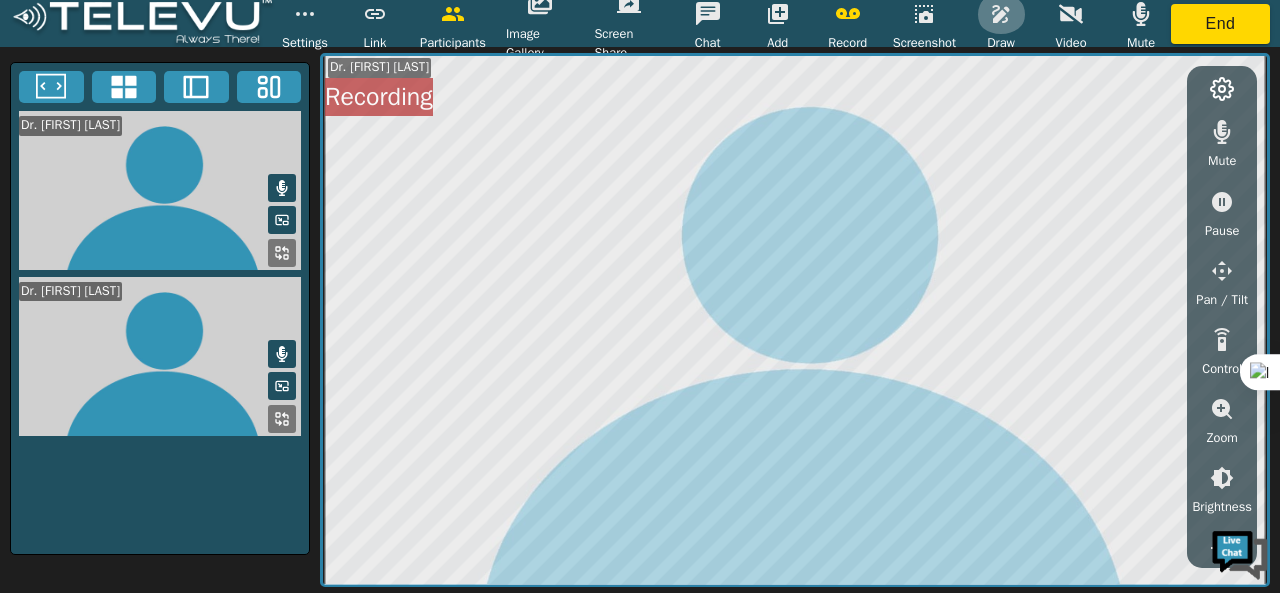 click 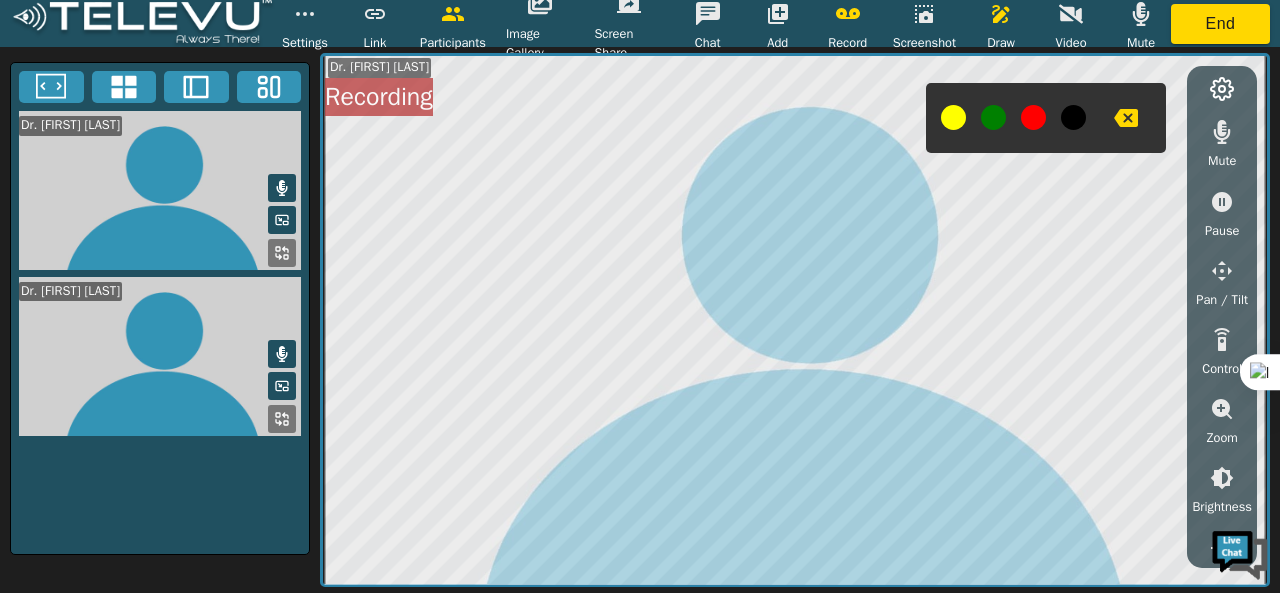 click at bounding box center (993, 117) 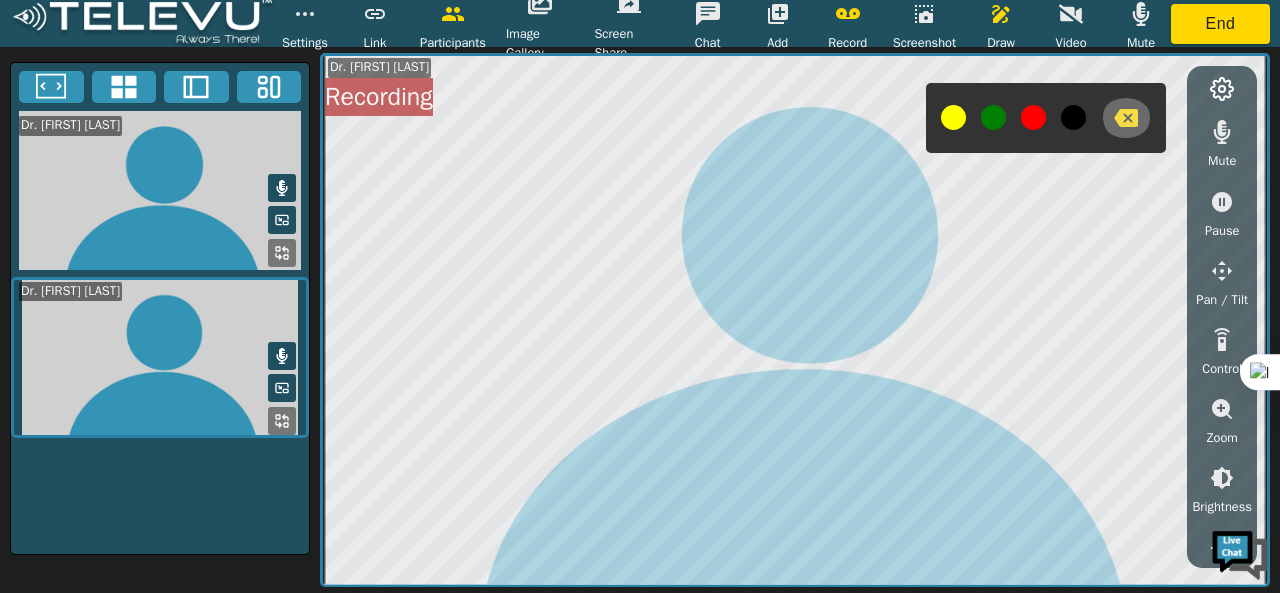 click 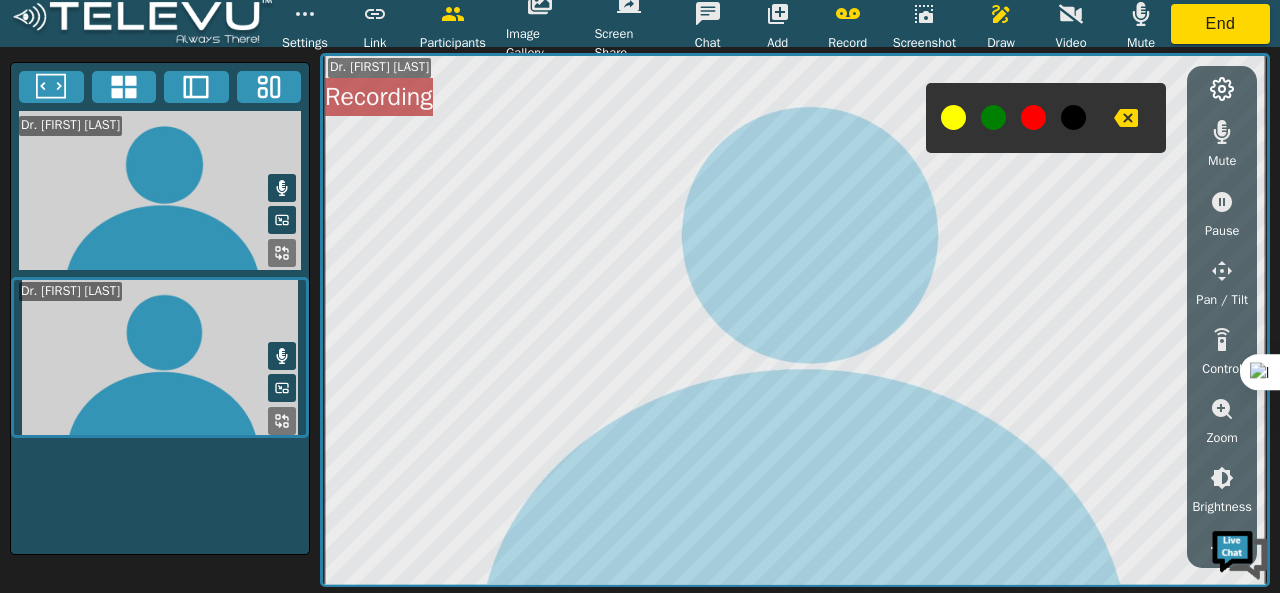 click 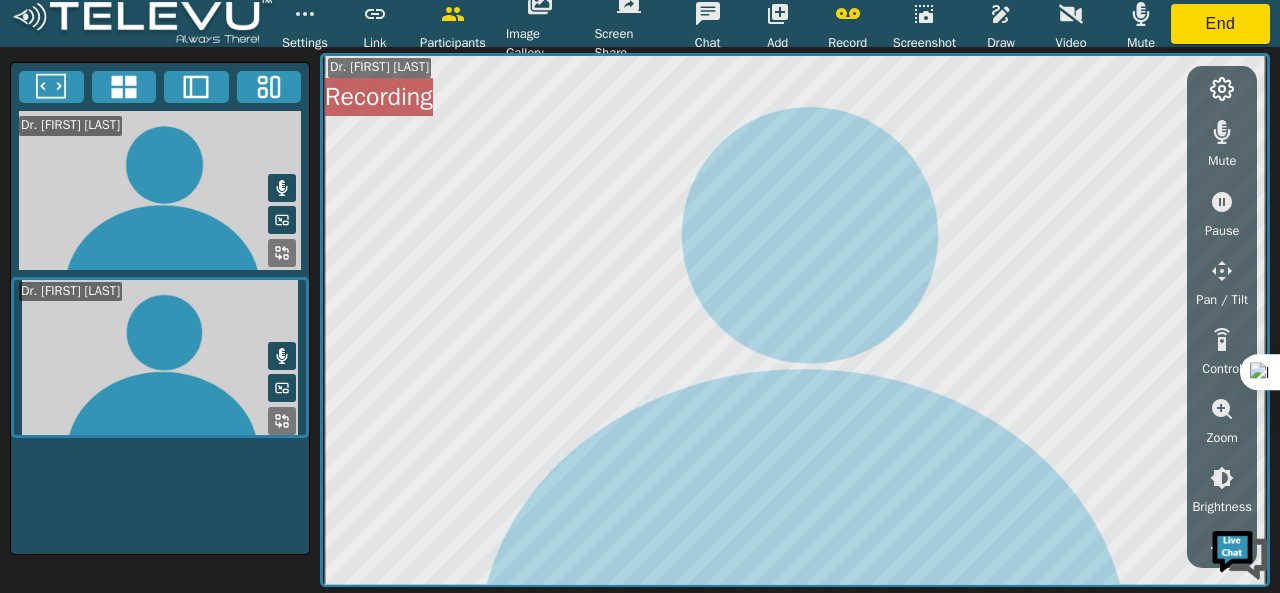 click 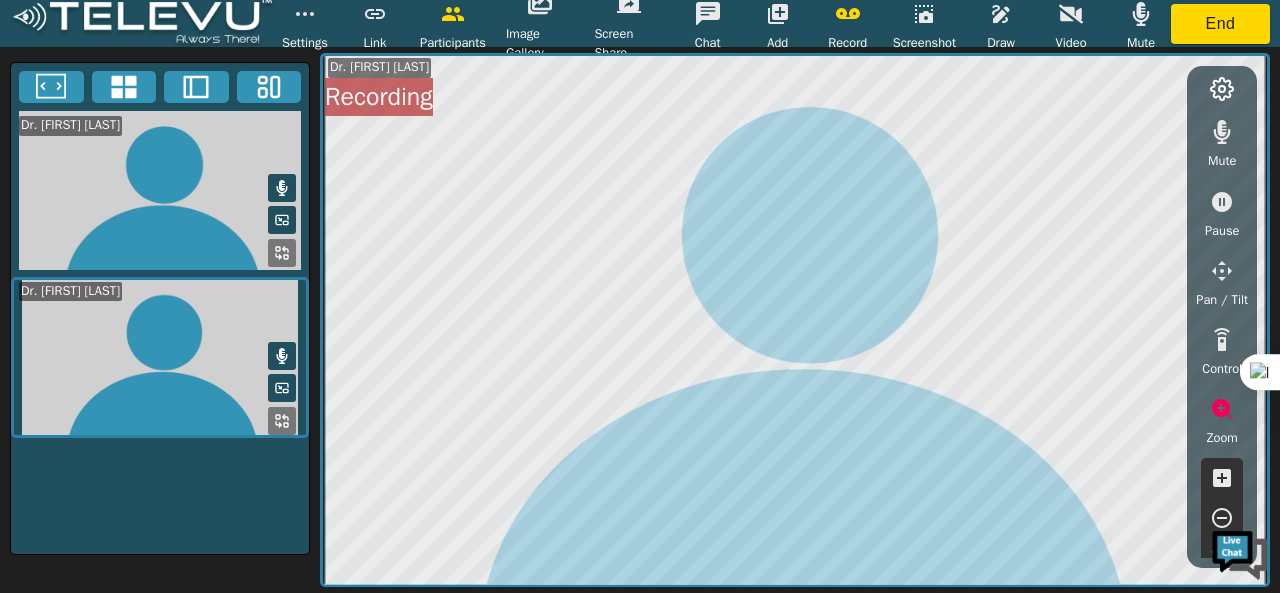 click 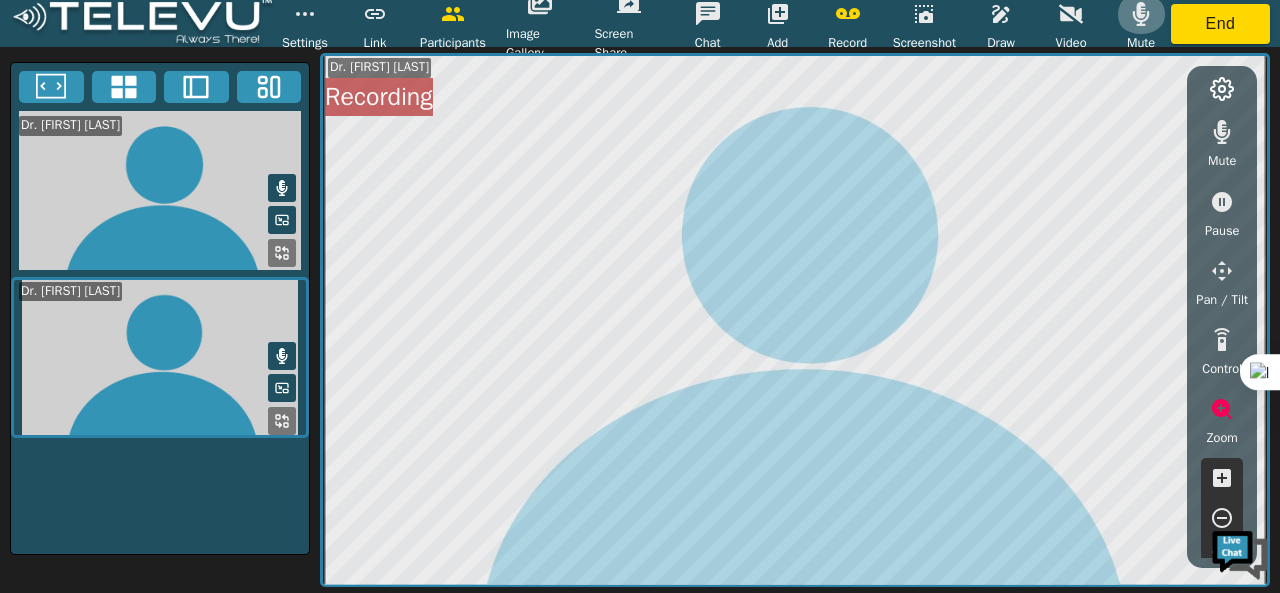 click at bounding box center [1141, 14] 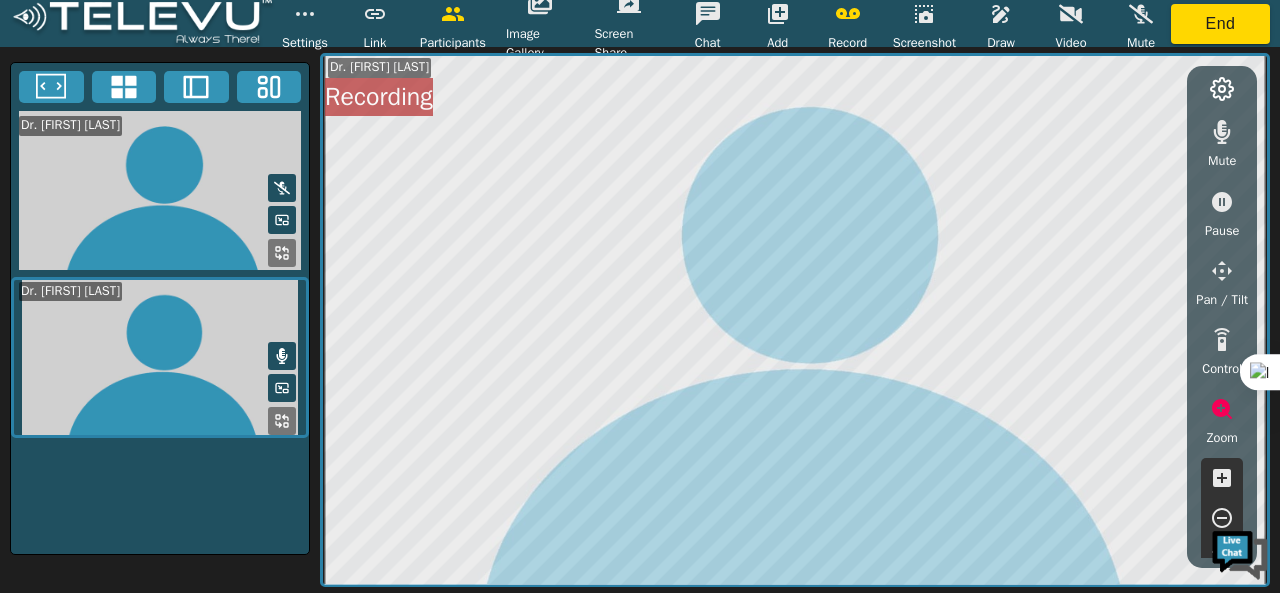 click 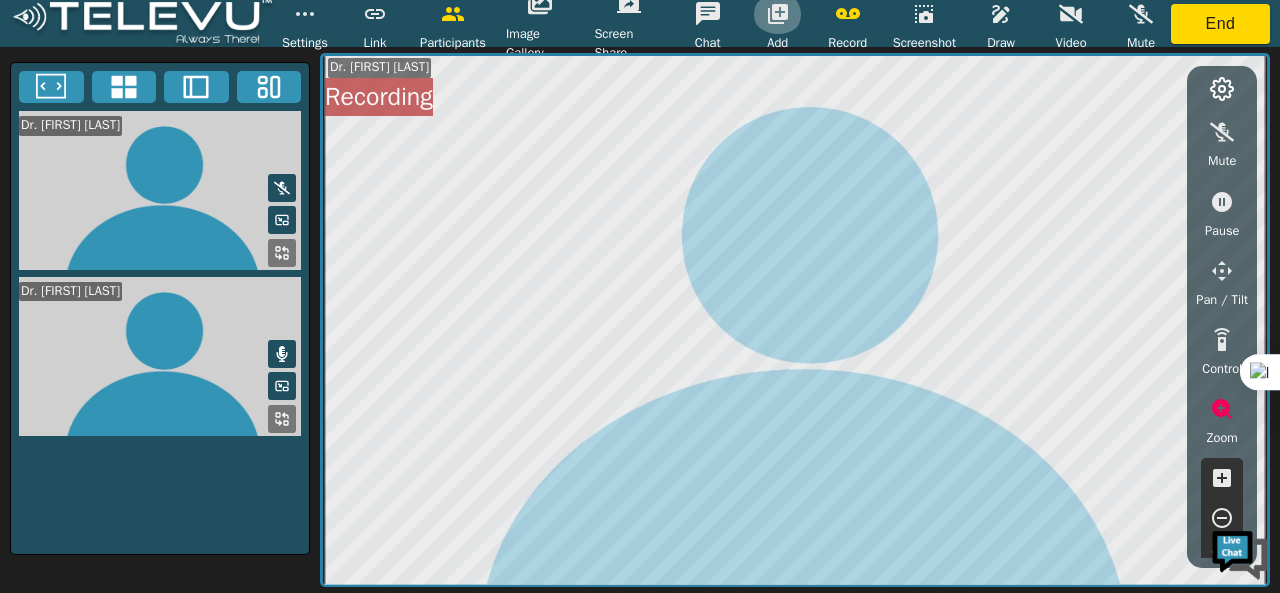 click 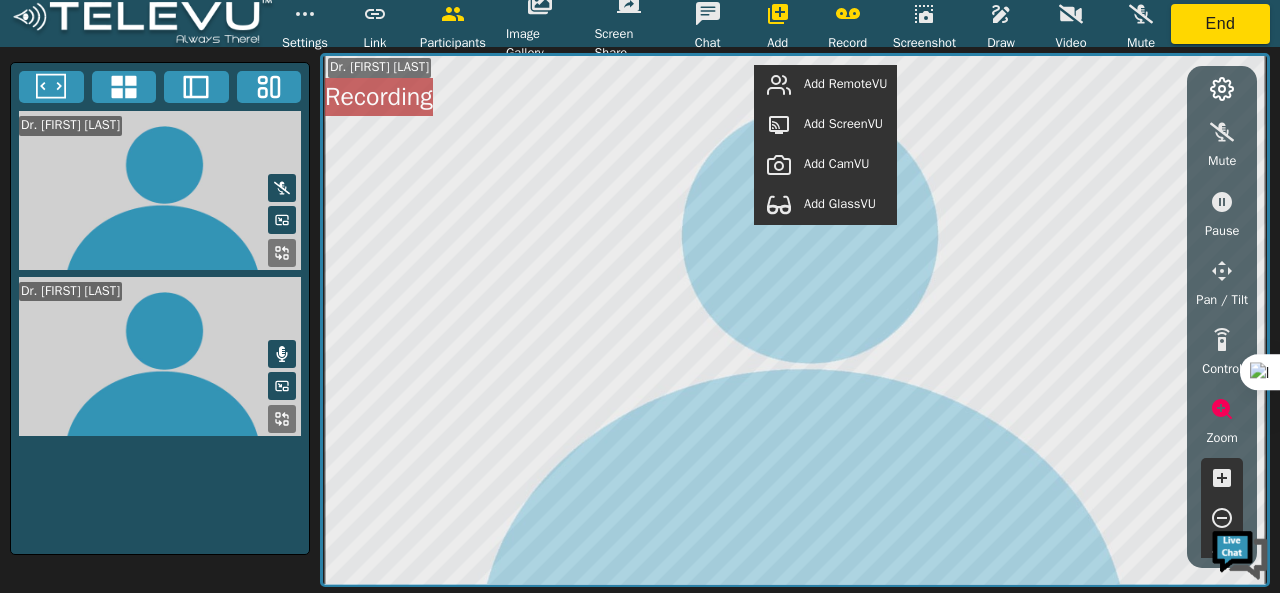click 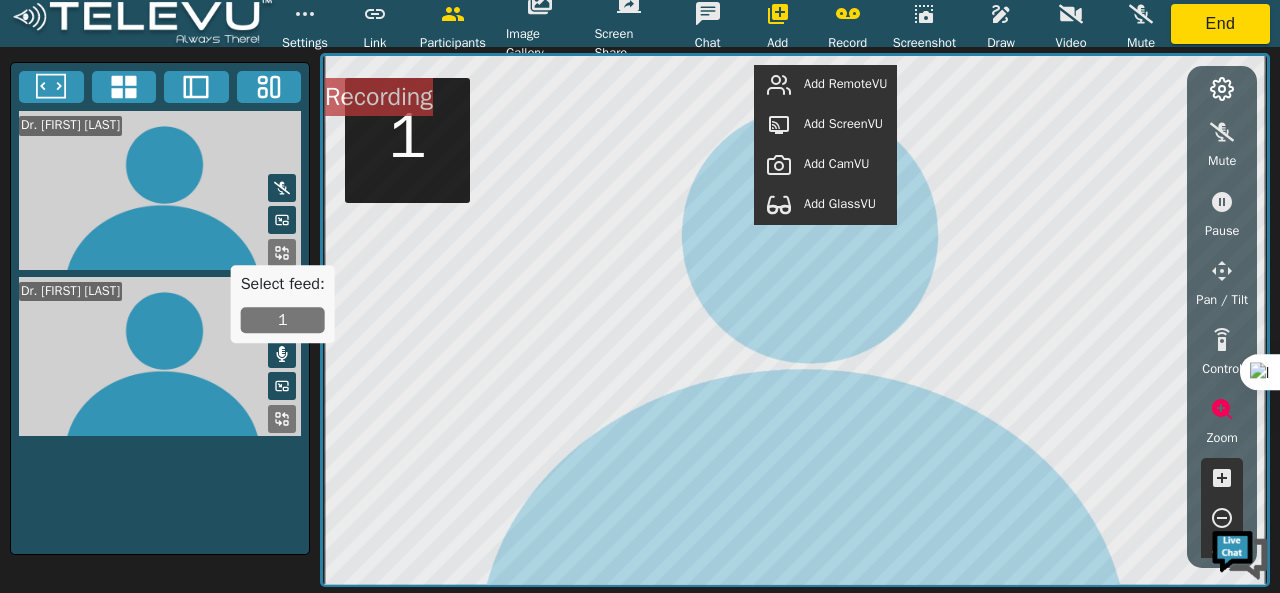 click on "1" at bounding box center [283, 321] 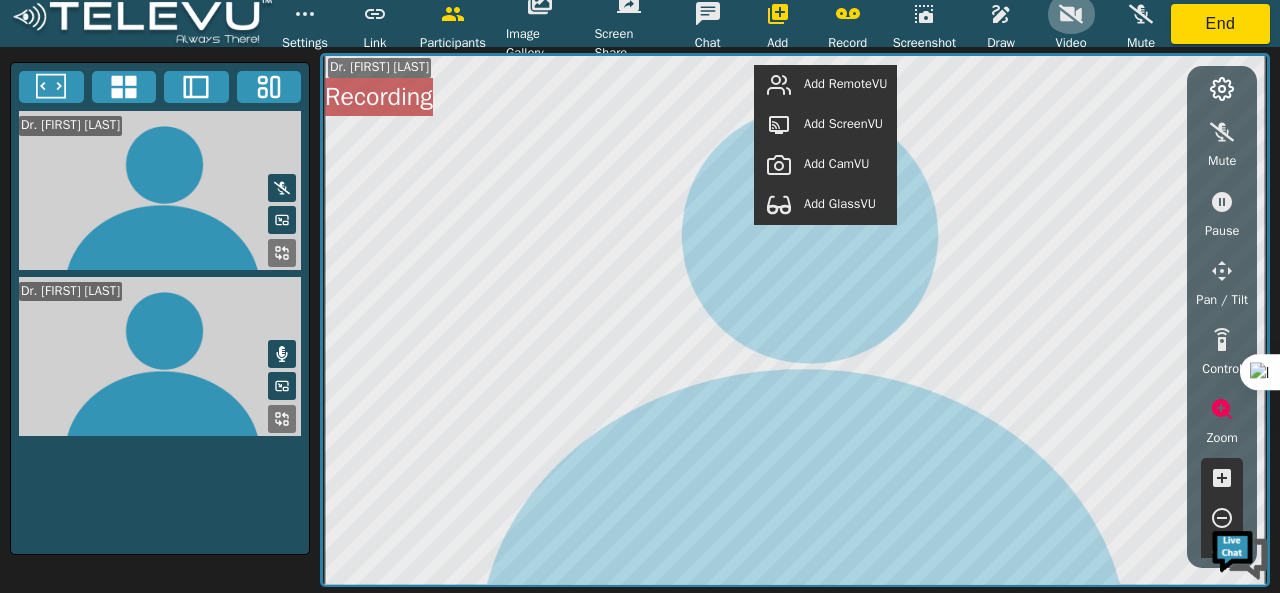 click 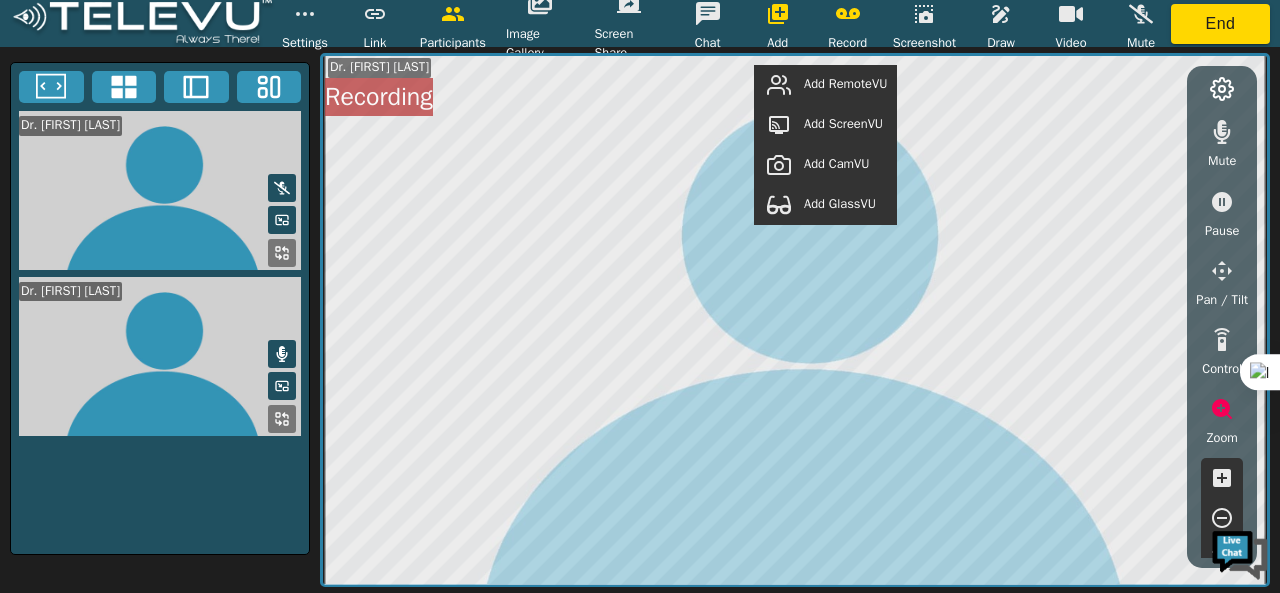 click at bounding box center [282, 253] 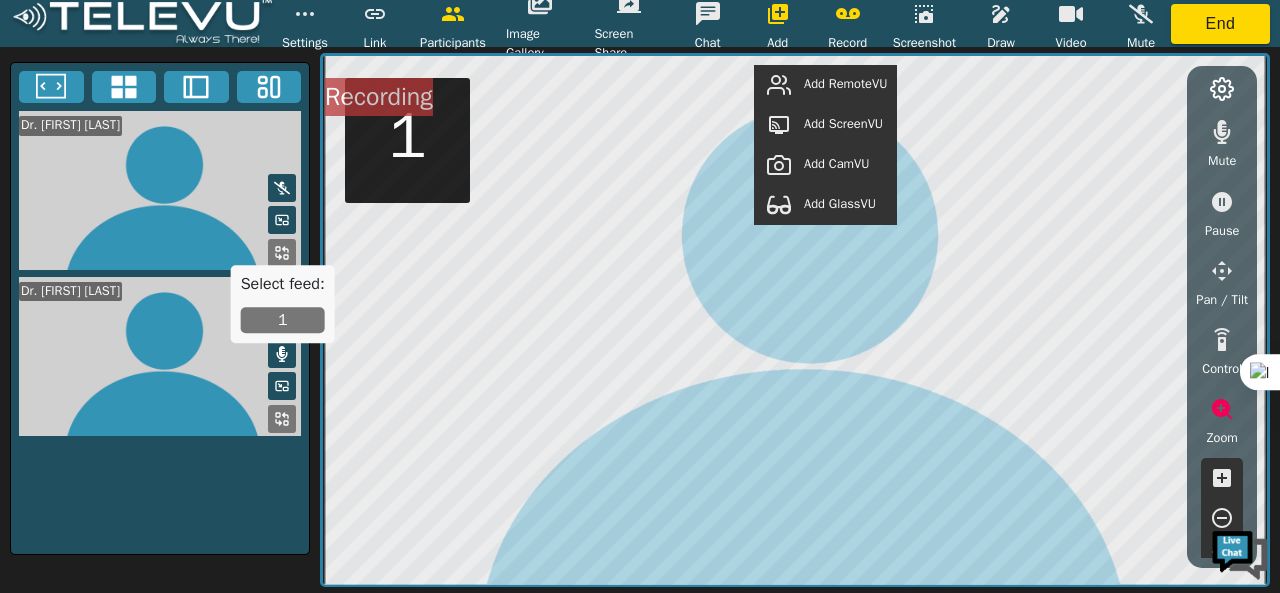 click on "1" at bounding box center [283, 321] 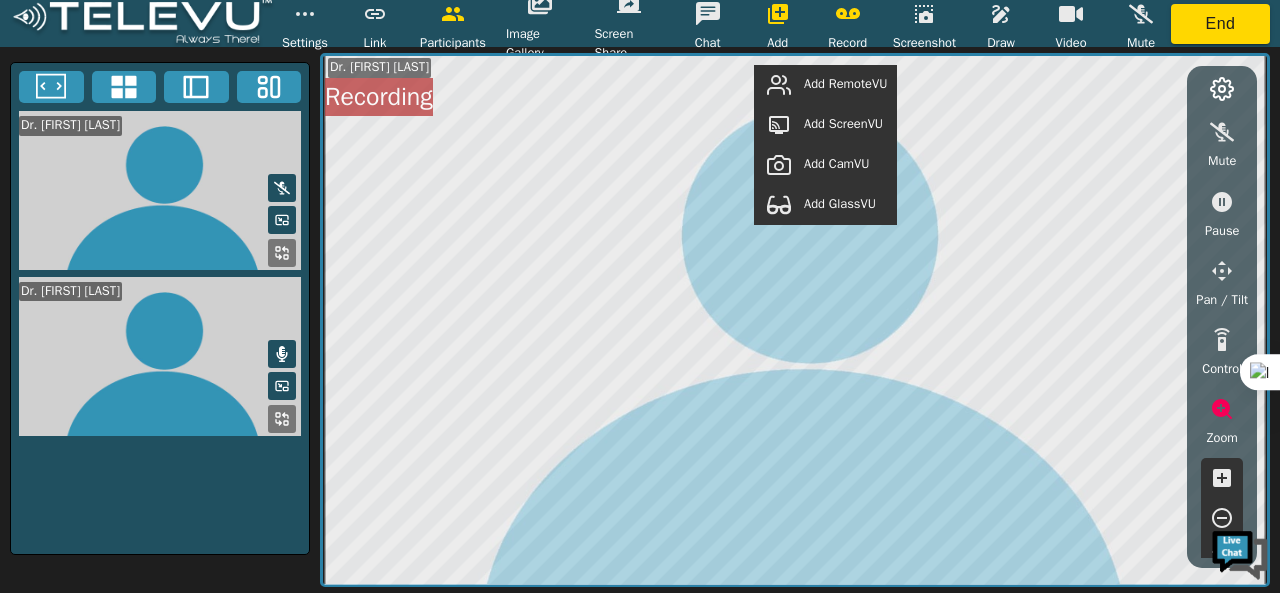 click 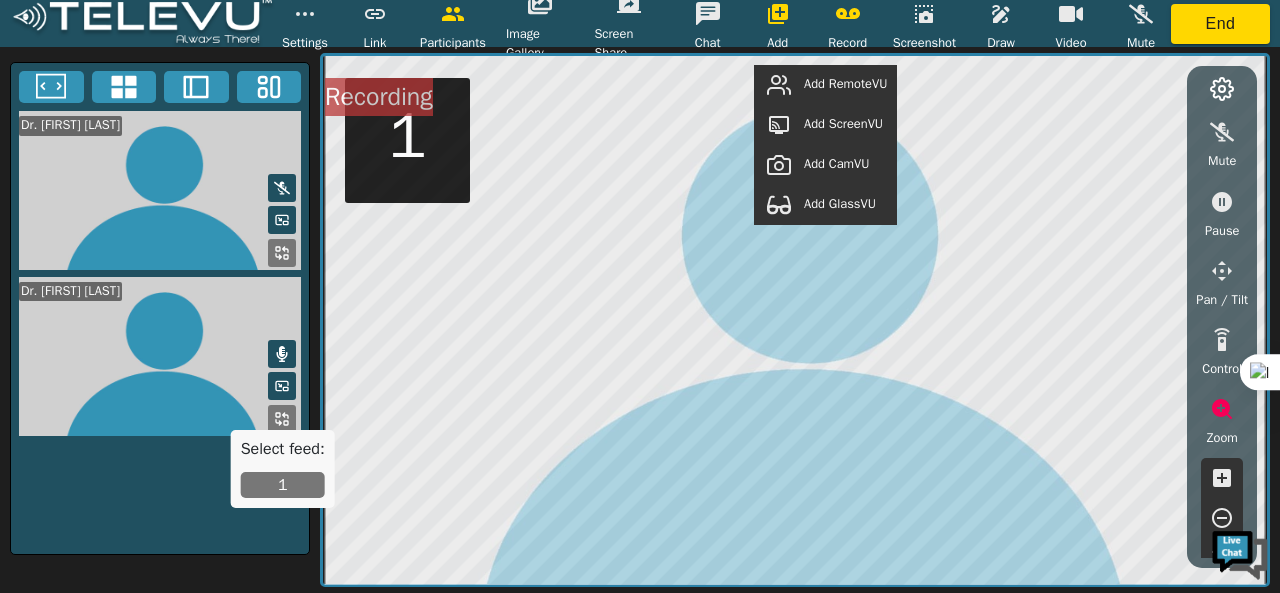 click on "1" at bounding box center (283, 485) 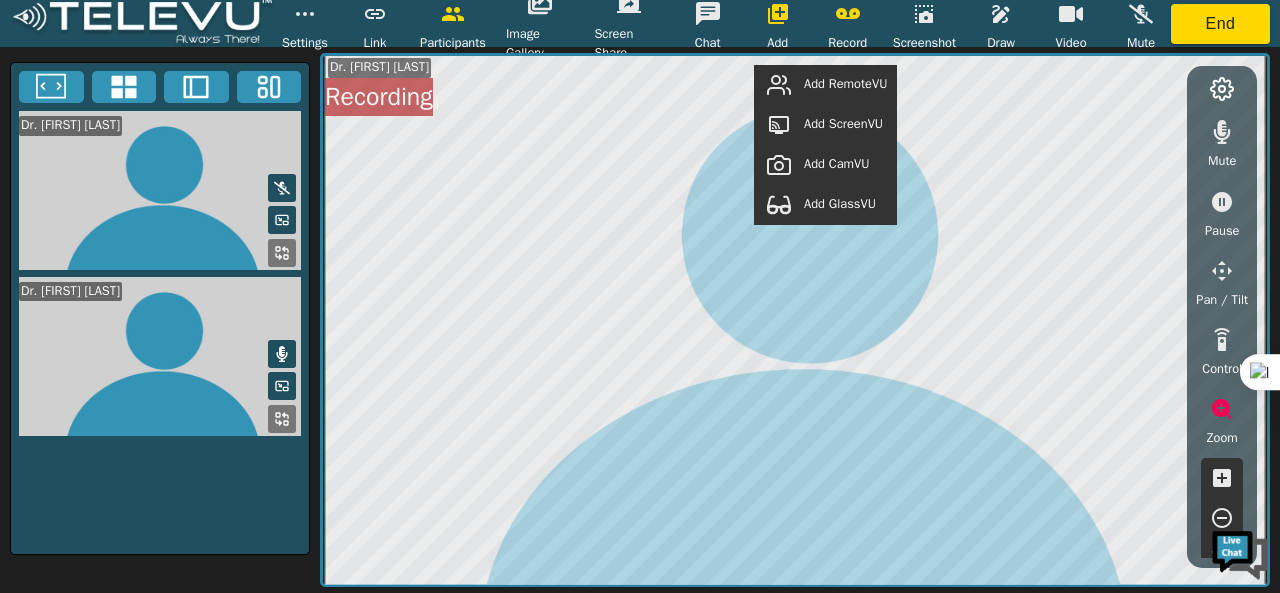 click on "Mute Pause Pan / Tilt Control Zoom Brightness Focus Volume Resolution Flashlight Scan Reconnect" at bounding box center (1222, 316) 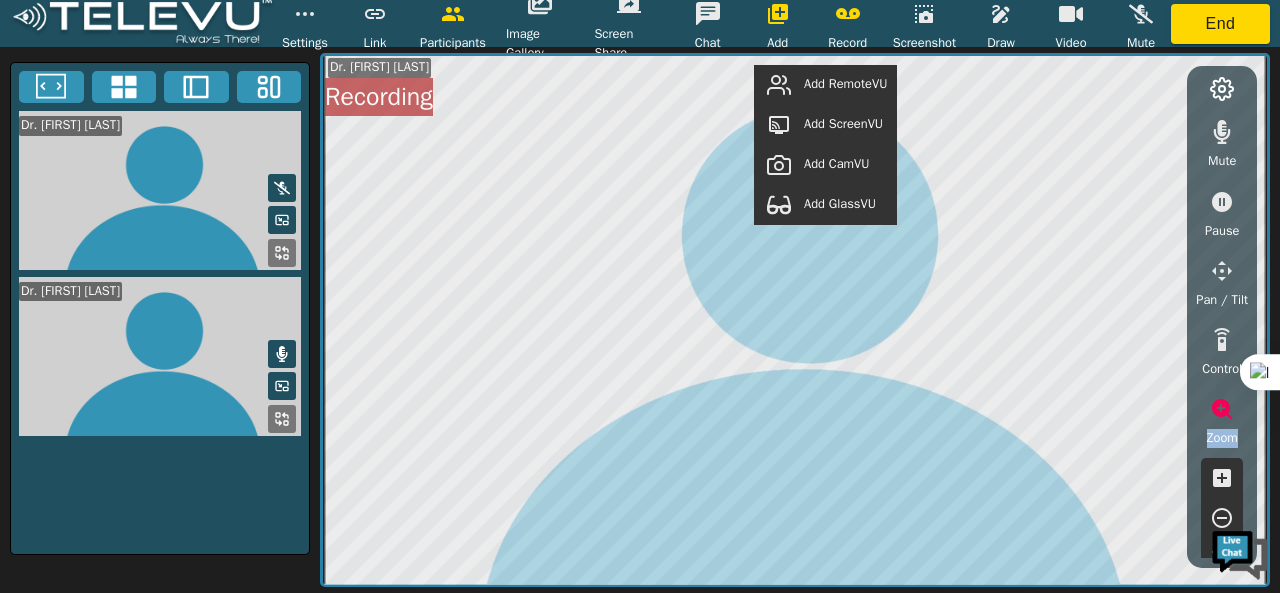 click on "Mute Pause Pan / Tilt Control Zoom Brightness Focus Volume Resolution Flashlight Scan Reconnect" at bounding box center (1222, 316) 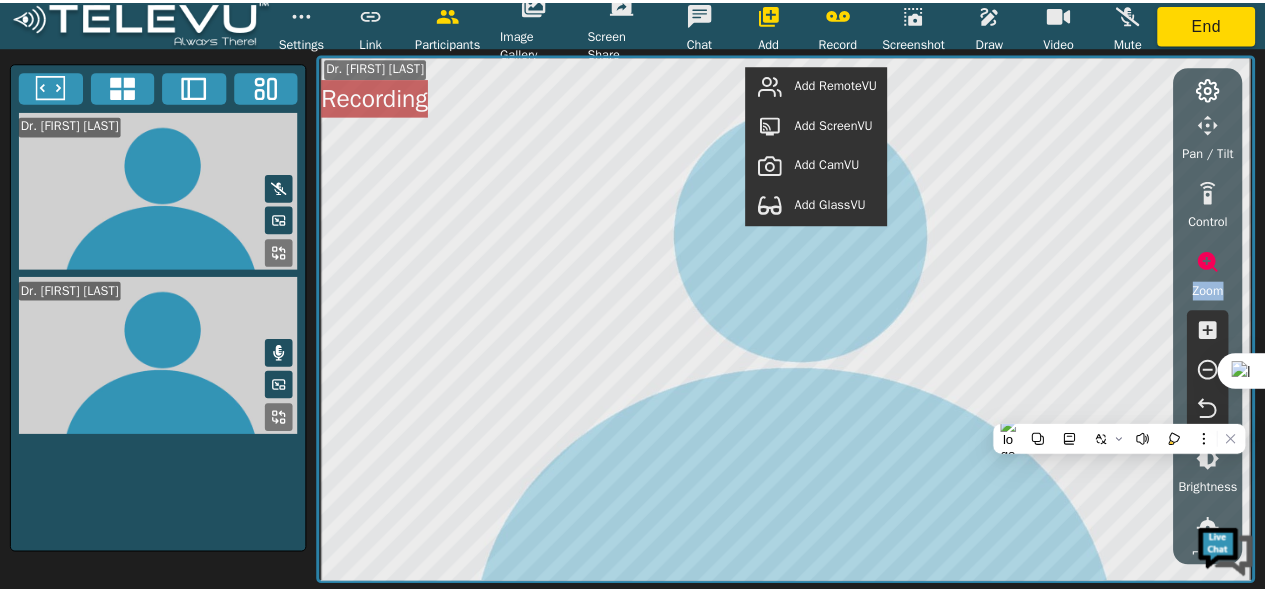 scroll, scrollTop: 194, scrollLeft: 0, axis: vertical 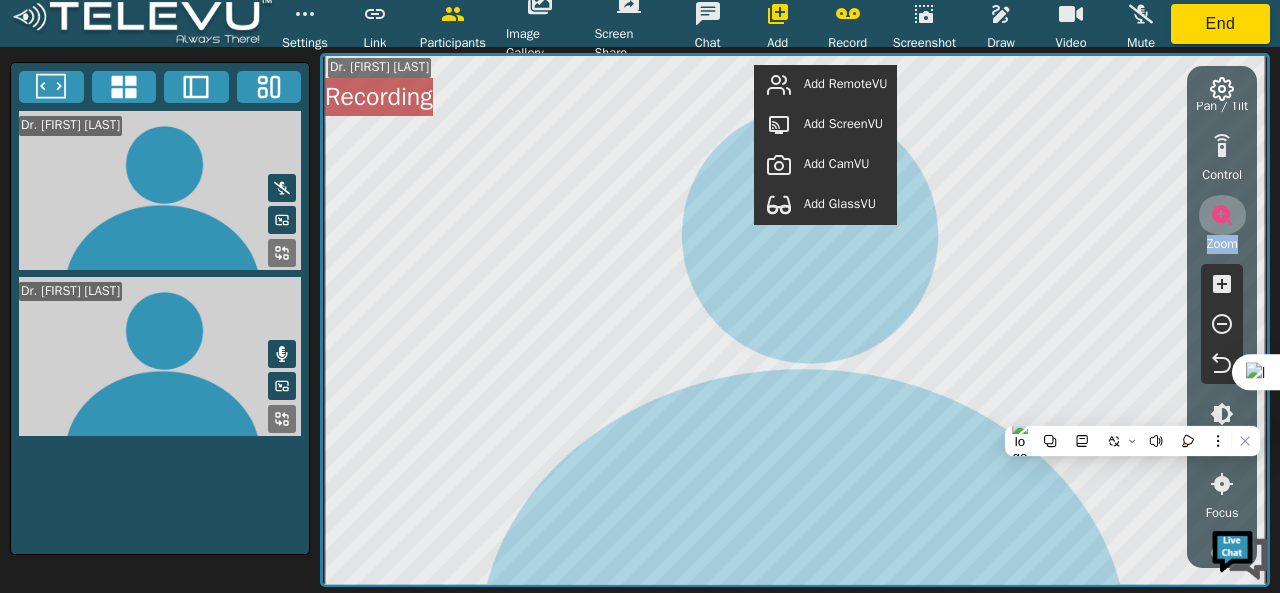 click 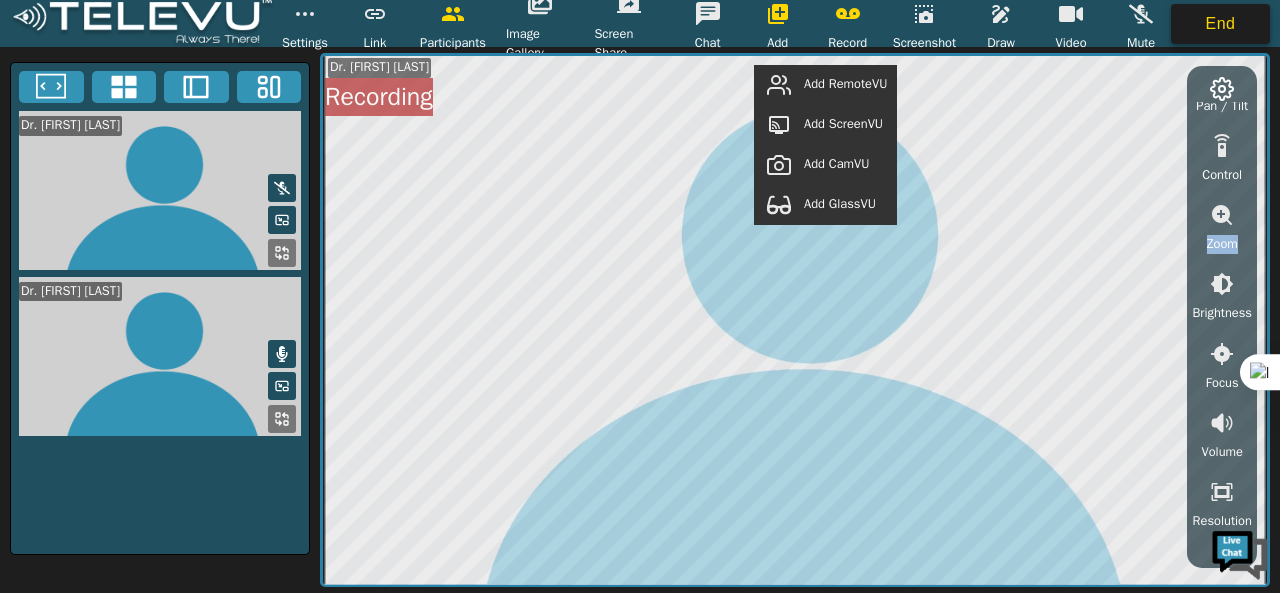 click on "End" at bounding box center [1220, 24] 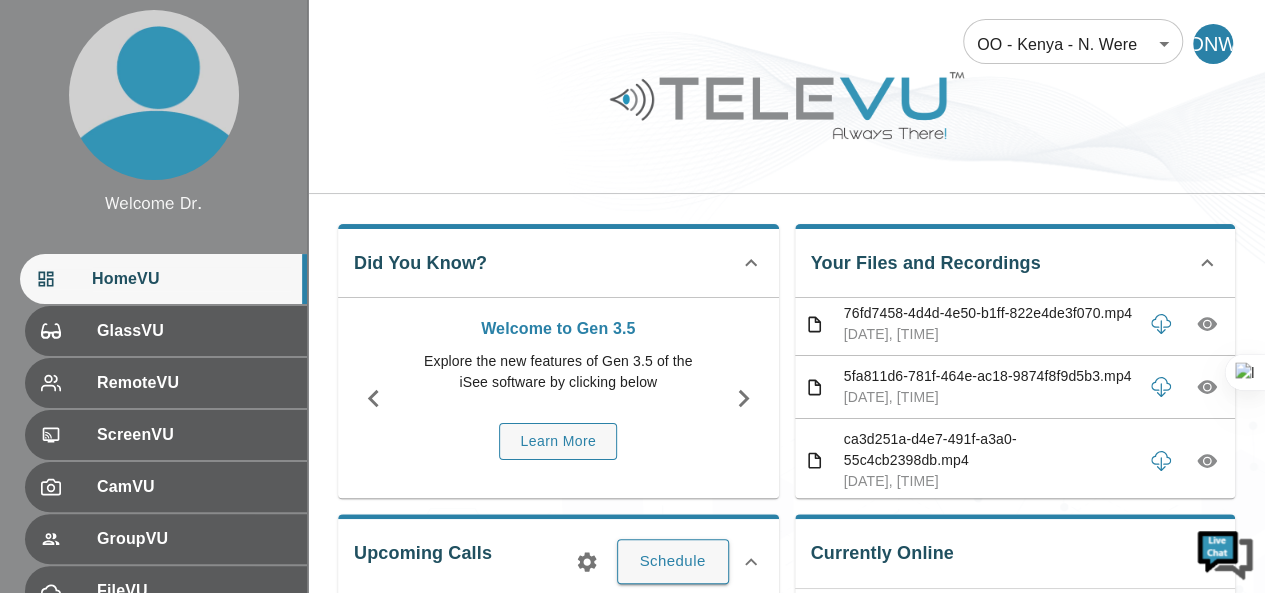 scroll, scrollTop: 322, scrollLeft: 0, axis: vertical 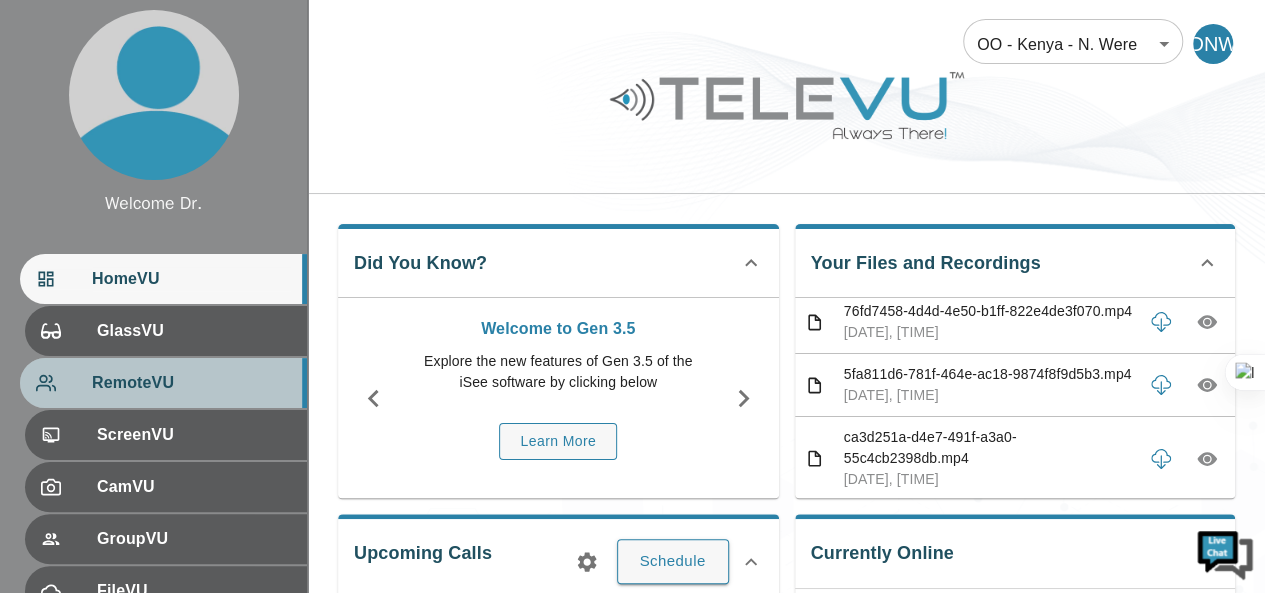 click on "RemoteVU" at bounding box center (191, 383) 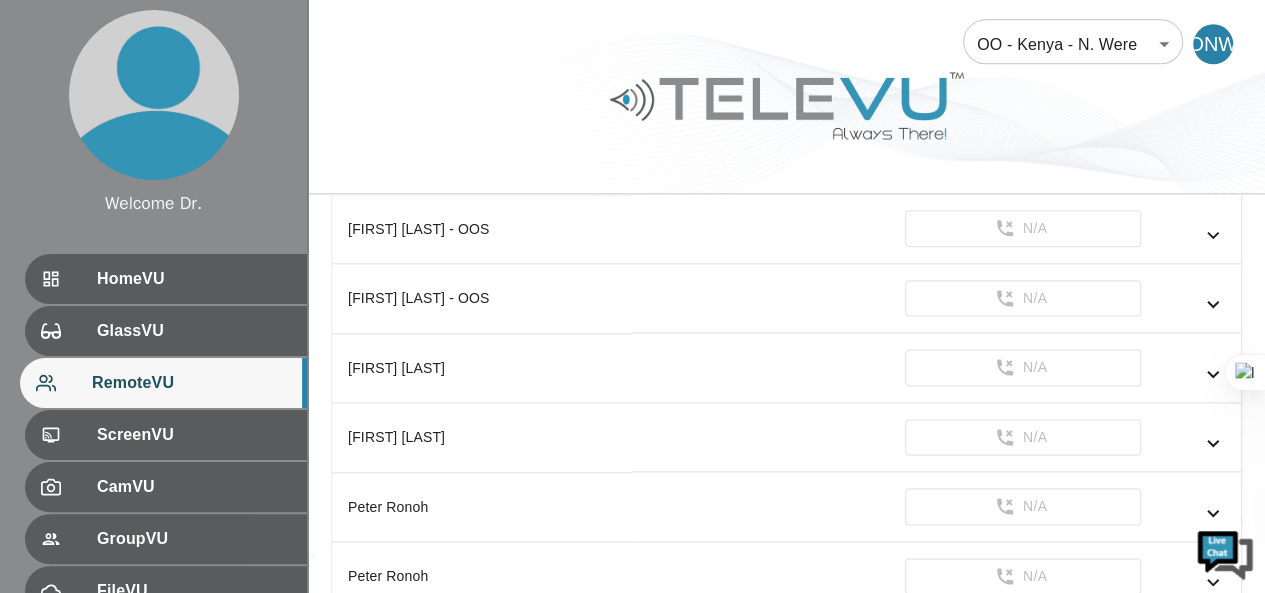 scroll, scrollTop: 1289, scrollLeft: 0, axis: vertical 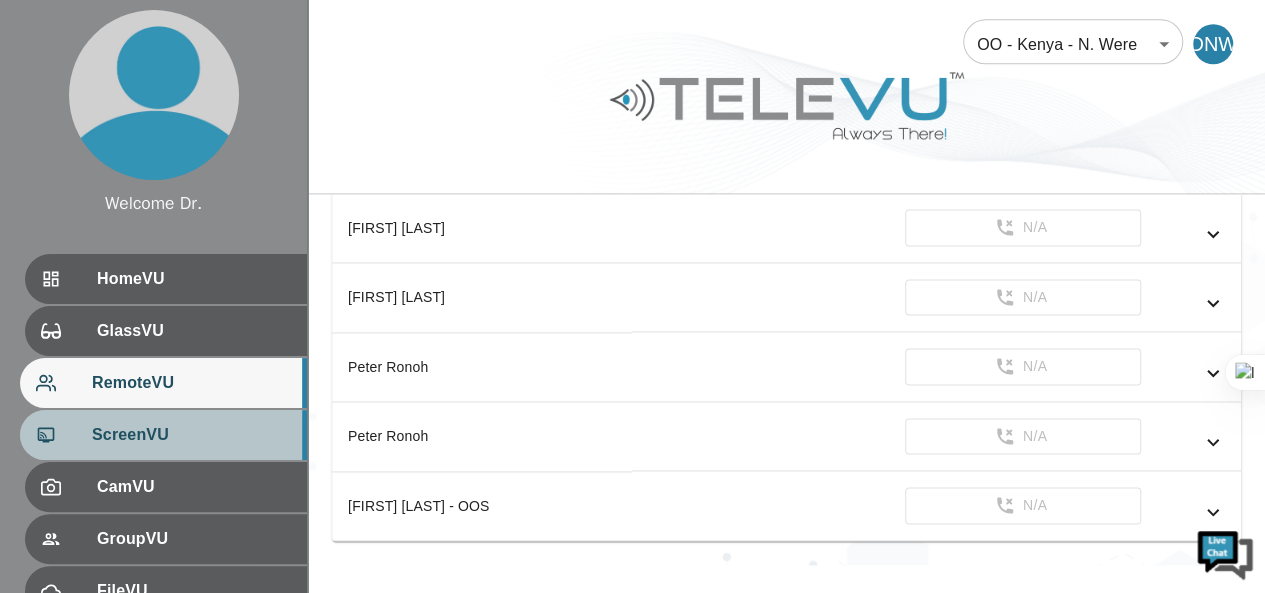 click on "ScreenVU" at bounding box center [191, 435] 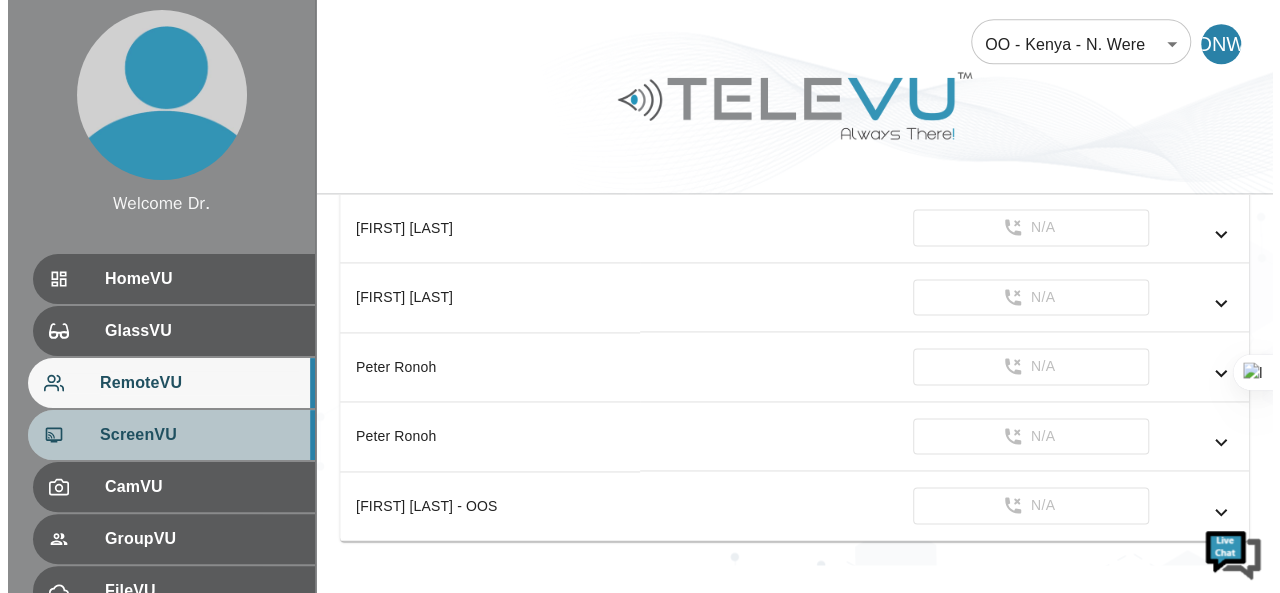 scroll, scrollTop: 0, scrollLeft: 0, axis: both 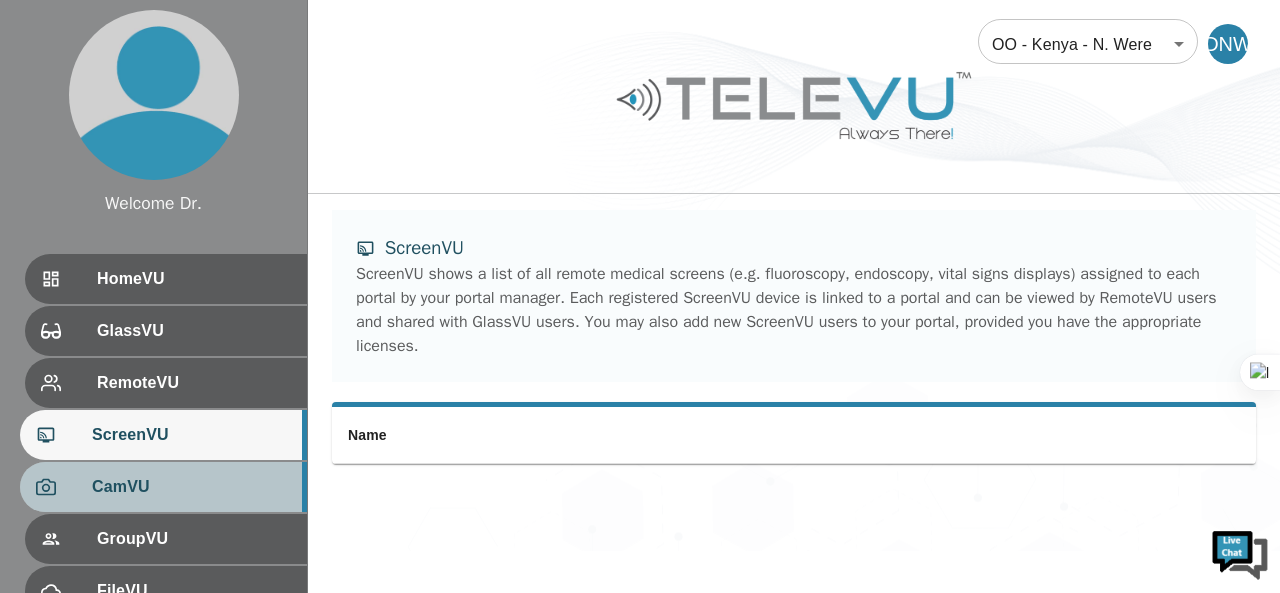 click on "CamVU" at bounding box center (191, 487) 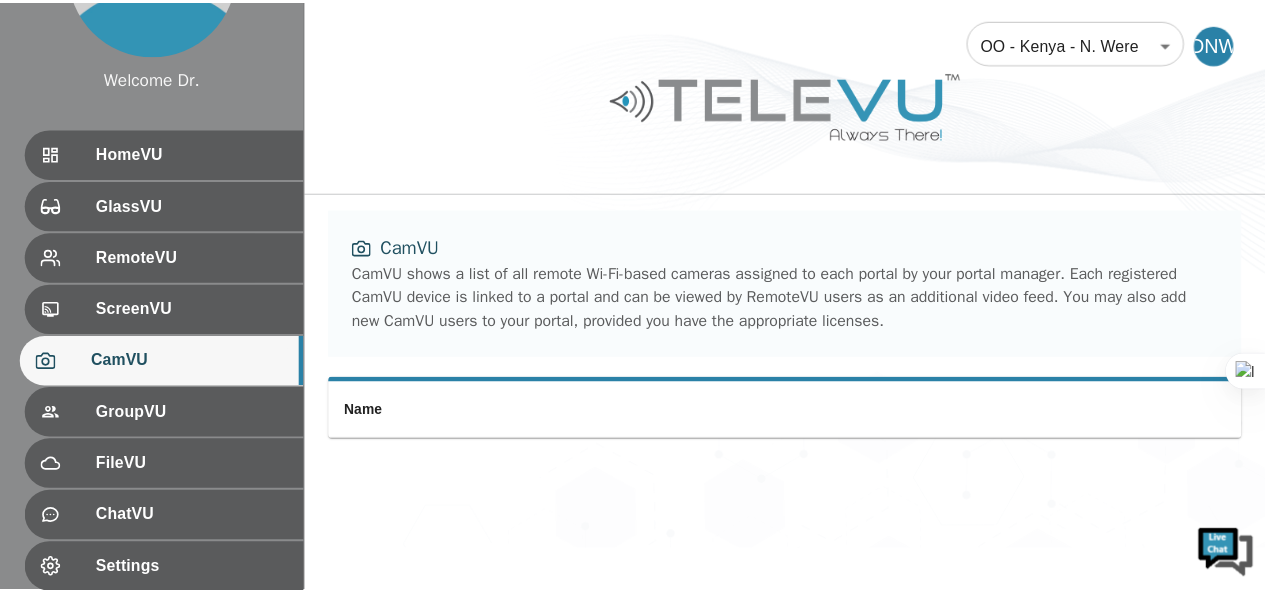 scroll, scrollTop: 127, scrollLeft: 0, axis: vertical 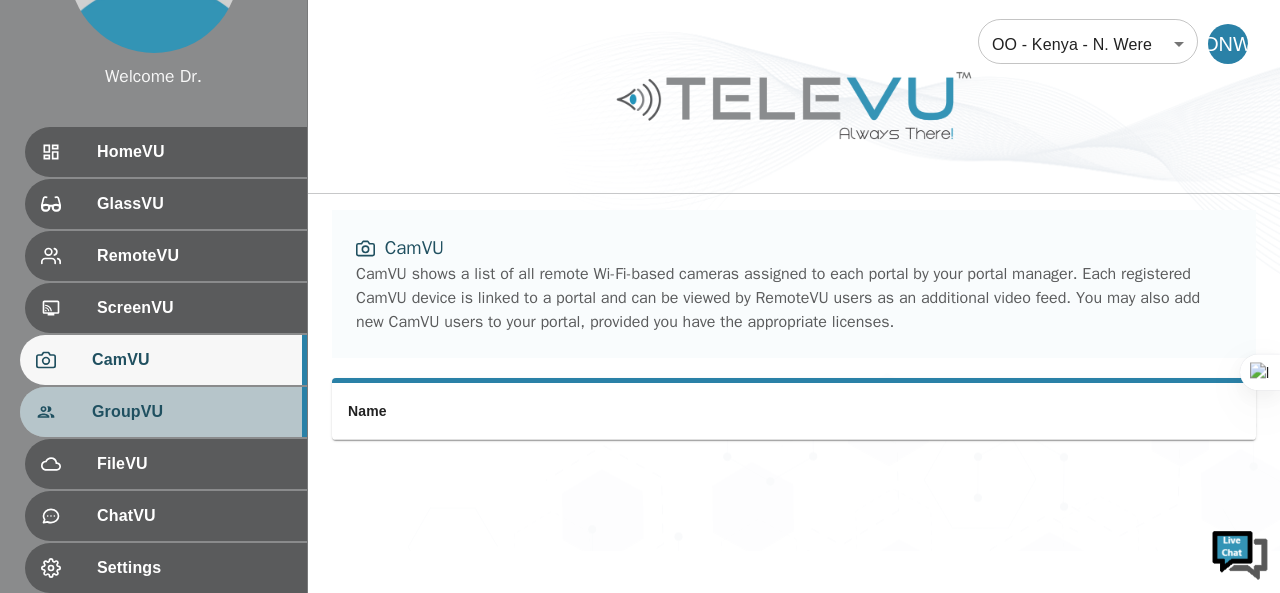 click on "GroupVU" at bounding box center [191, 412] 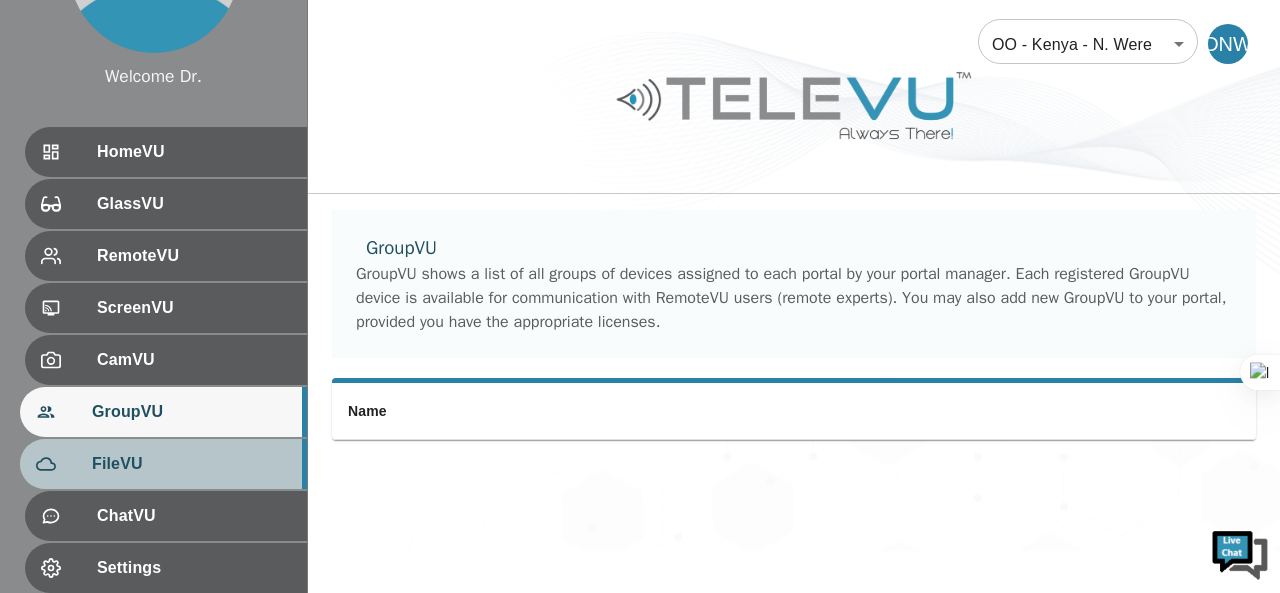 click on "FileVU" at bounding box center (163, 464) 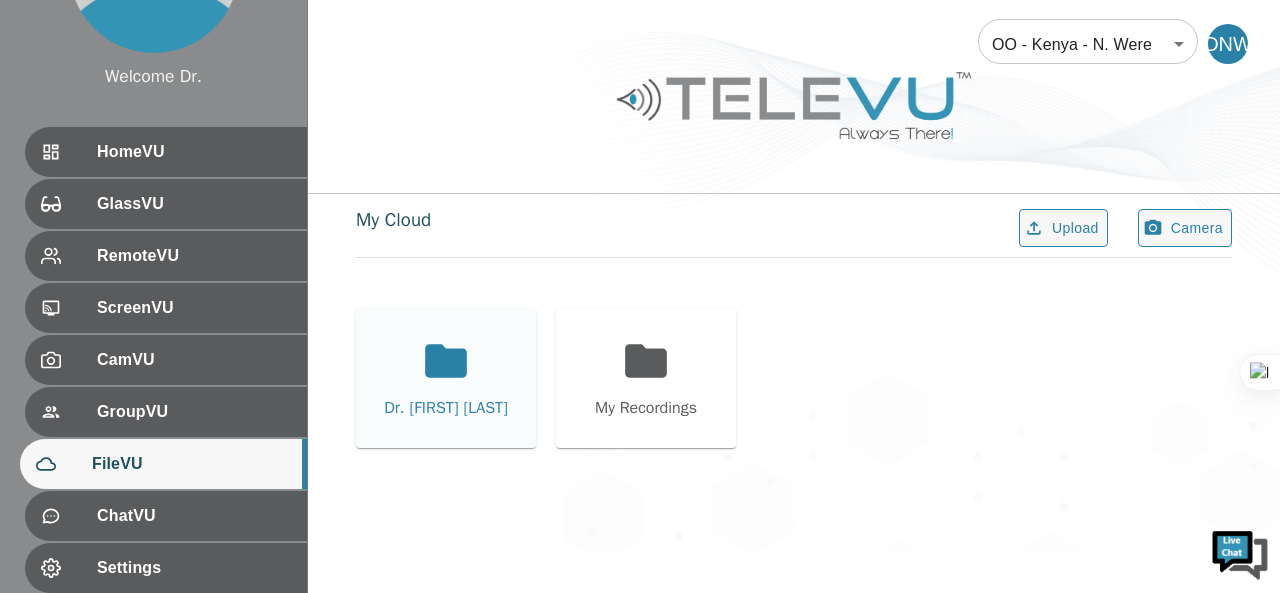 click 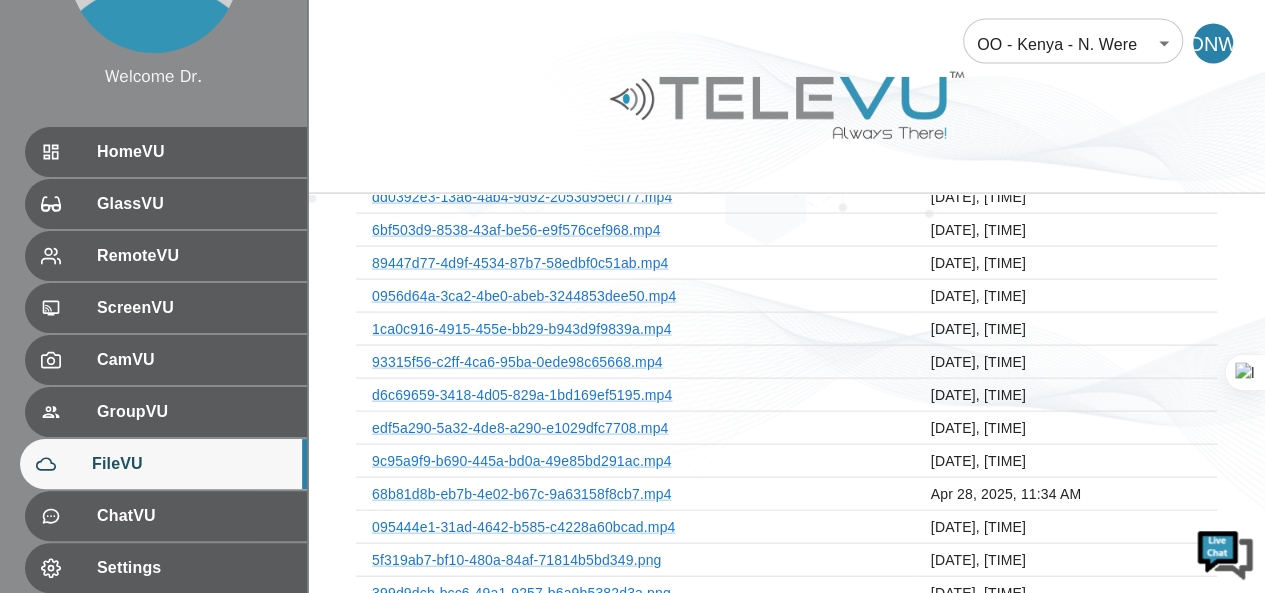 scroll, scrollTop: 2216, scrollLeft: 0, axis: vertical 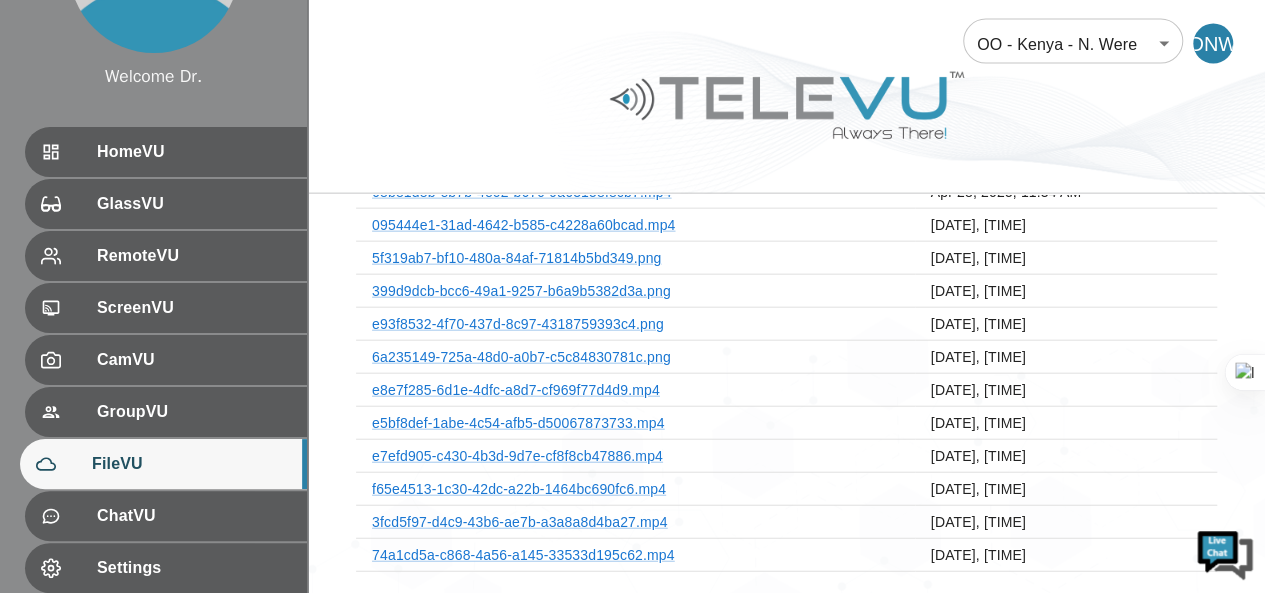 click on "3fcd5f97-d4c9-43b6-ae7b-a3a8a8d4ba27.mp4" at bounding box center (635, 522) 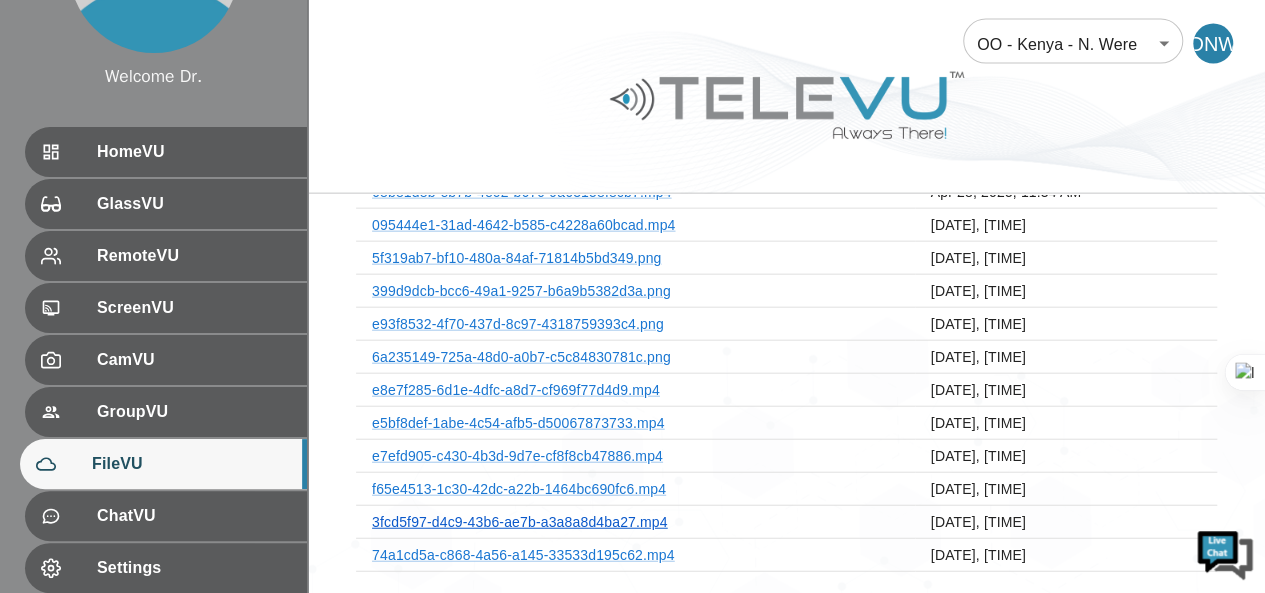 click on "3fcd5f97-d4c9-43b6-ae7b-a3a8a8d4ba27.mp4" at bounding box center [520, 522] 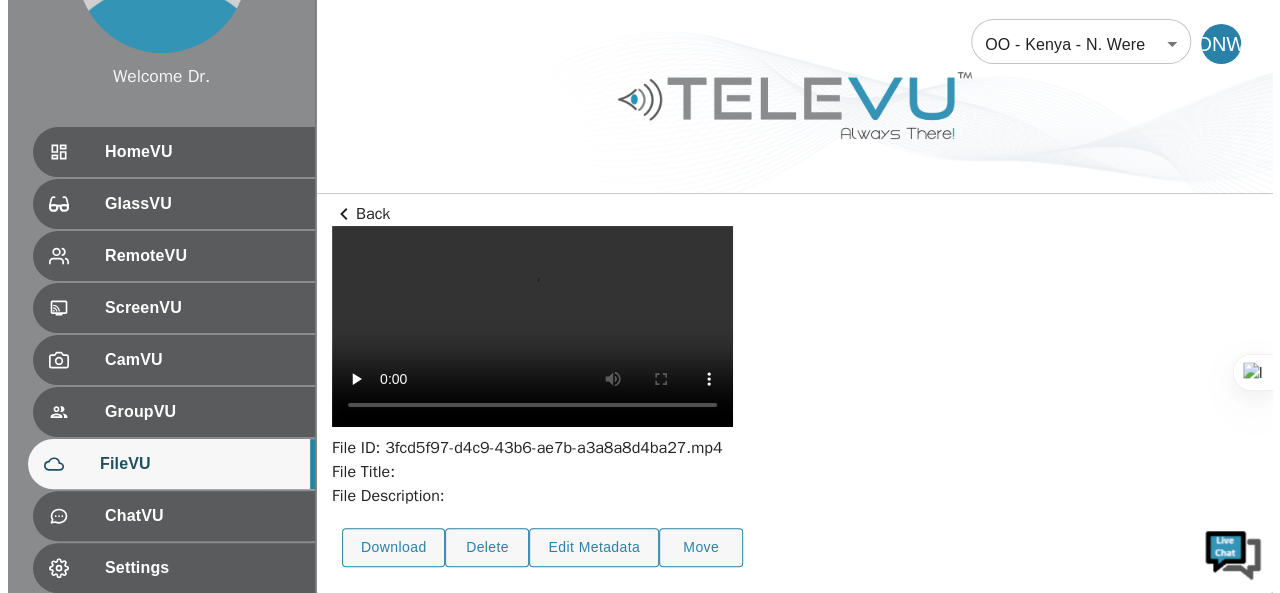 scroll, scrollTop: 223, scrollLeft: 0, axis: vertical 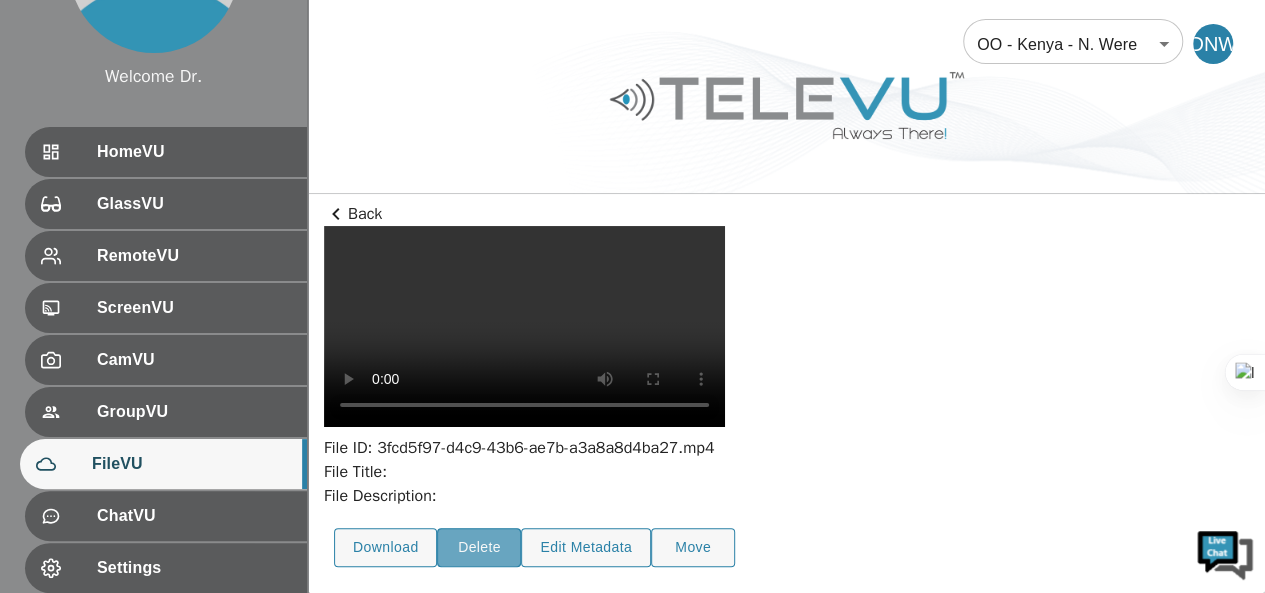 click on "Delete" at bounding box center [479, 547] 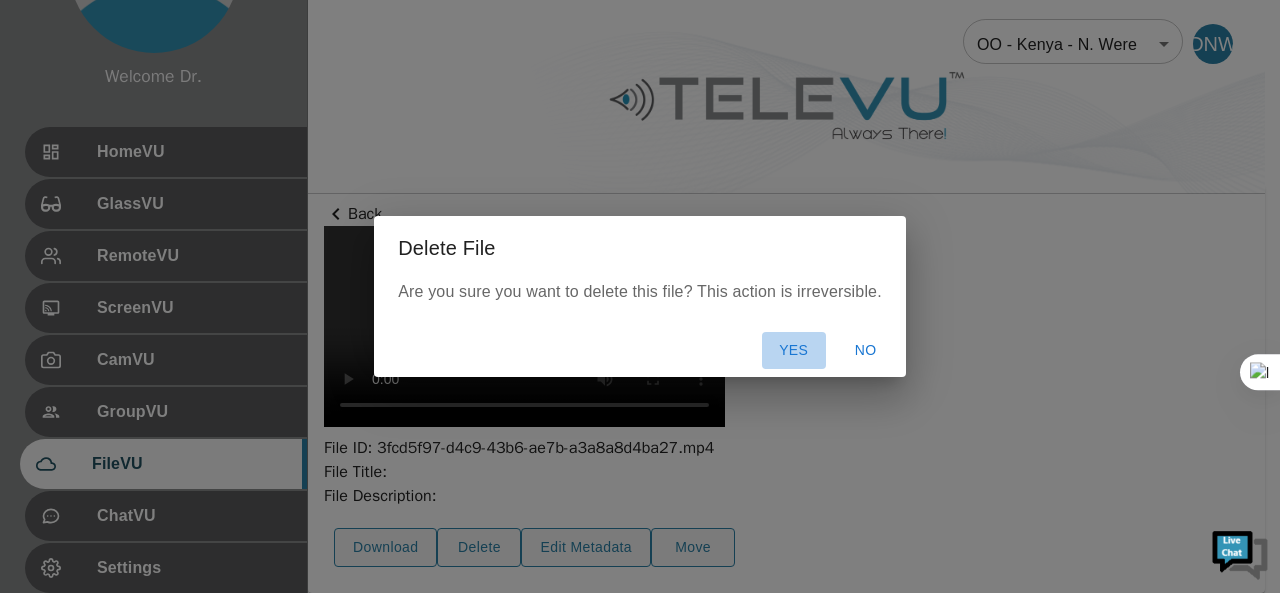 click on "Yes" at bounding box center (794, 350) 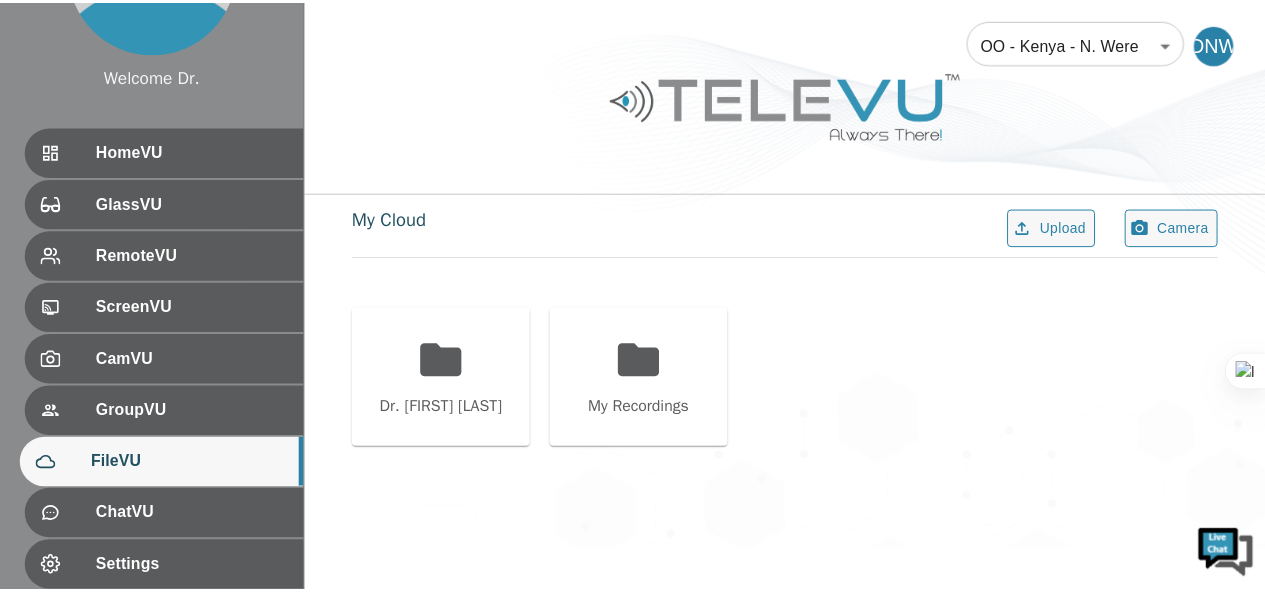scroll, scrollTop: 0, scrollLeft: 0, axis: both 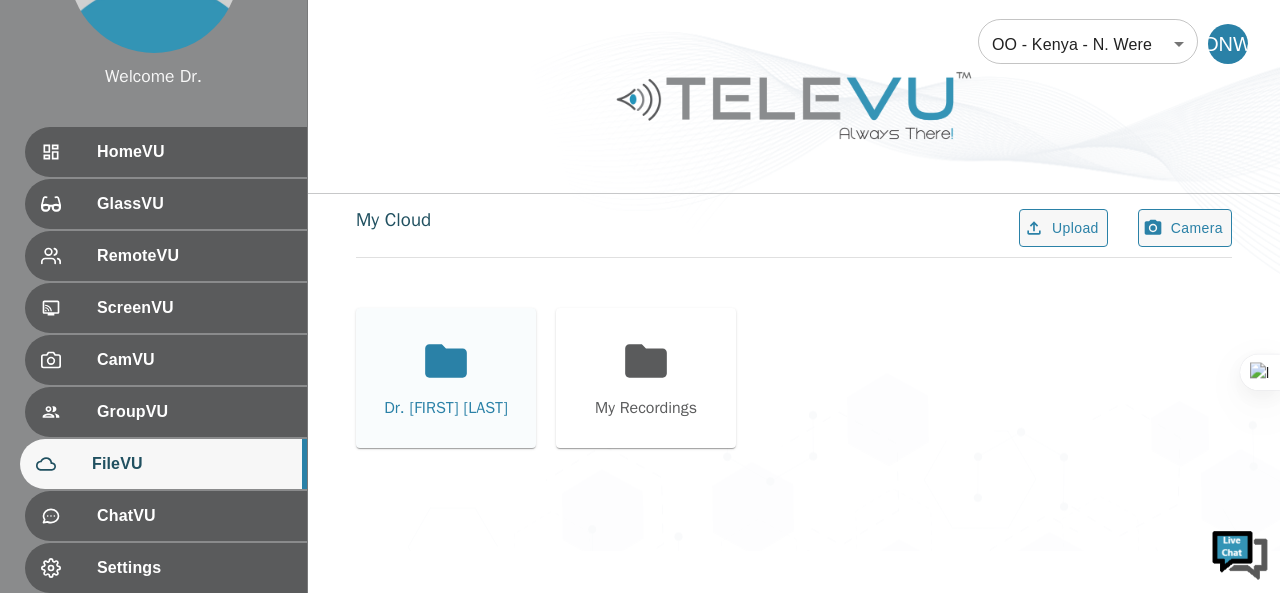 click on "Dr. [FIRST] [LAST]" at bounding box center (446, 378) 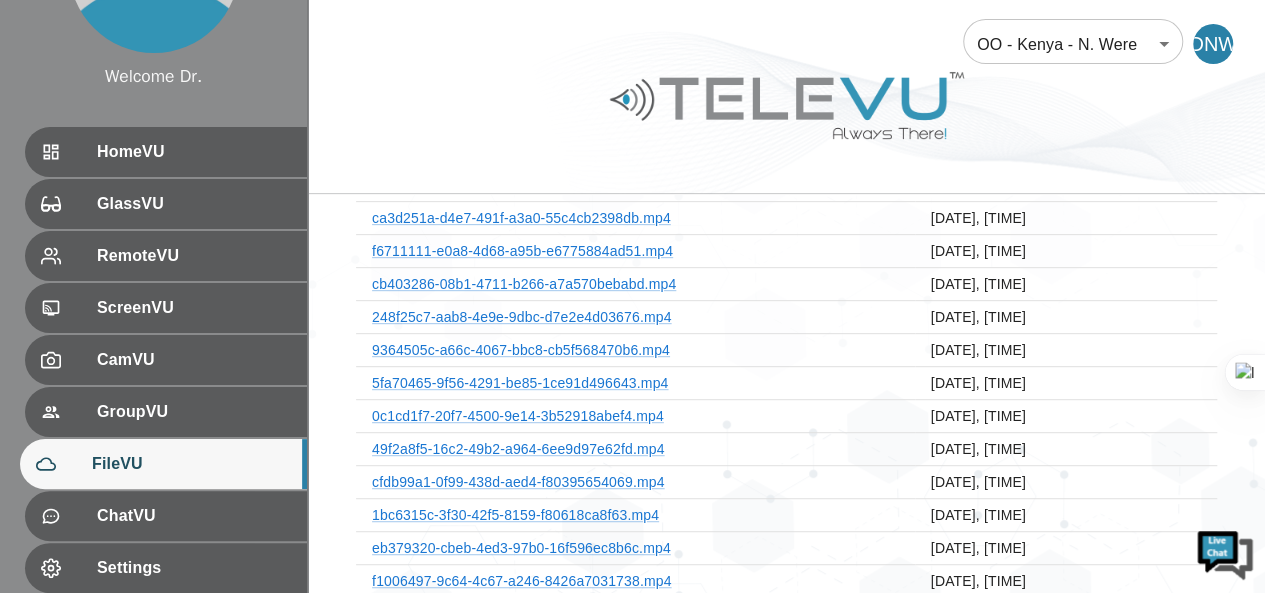 scroll, scrollTop: 342, scrollLeft: 0, axis: vertical 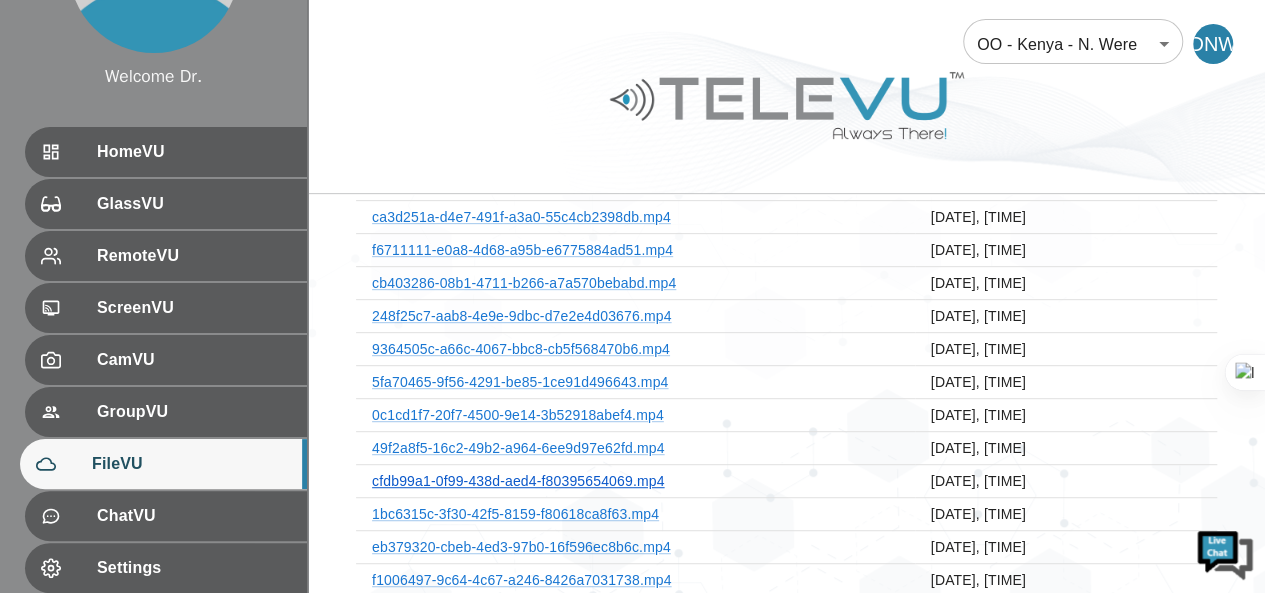 click on "cfdb99a1-0f99-438d-aed4-f80395654069.mp4" at bounding box center [518, 481] 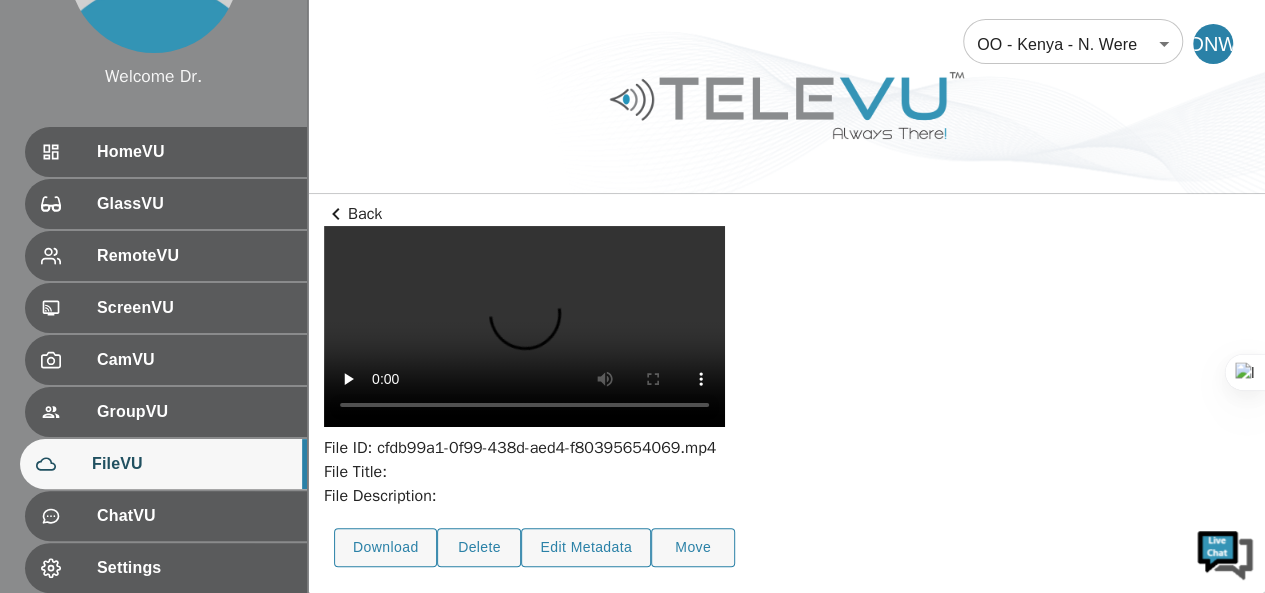scroll, scrollTop: 0, scrollLeft: 0, axis: both 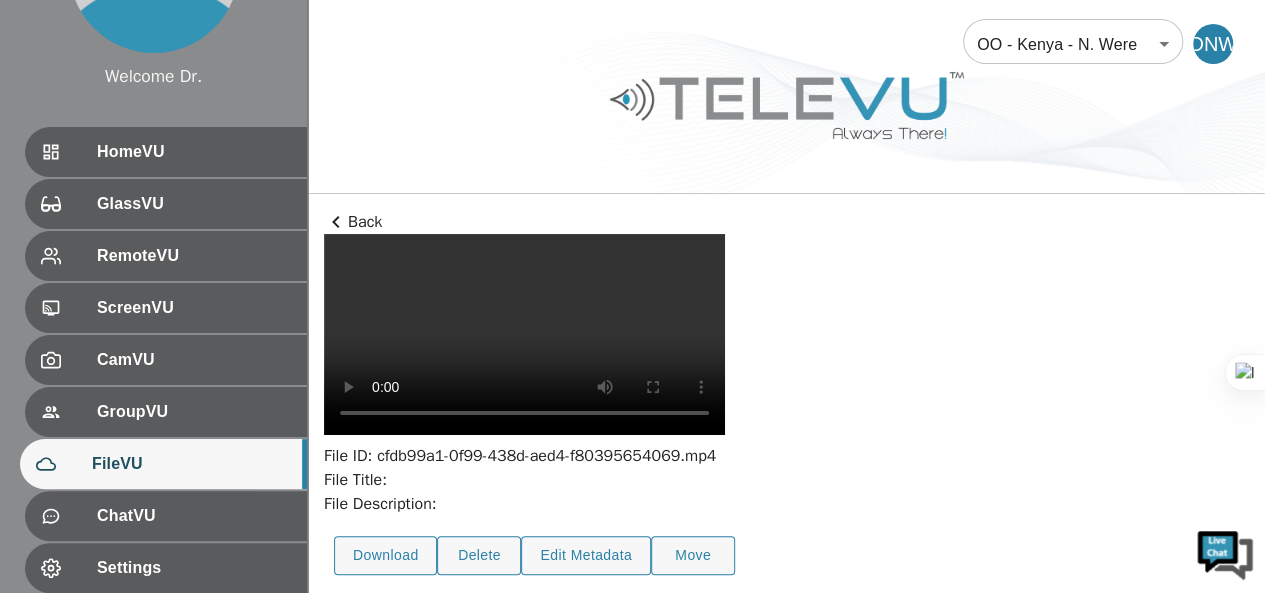 click 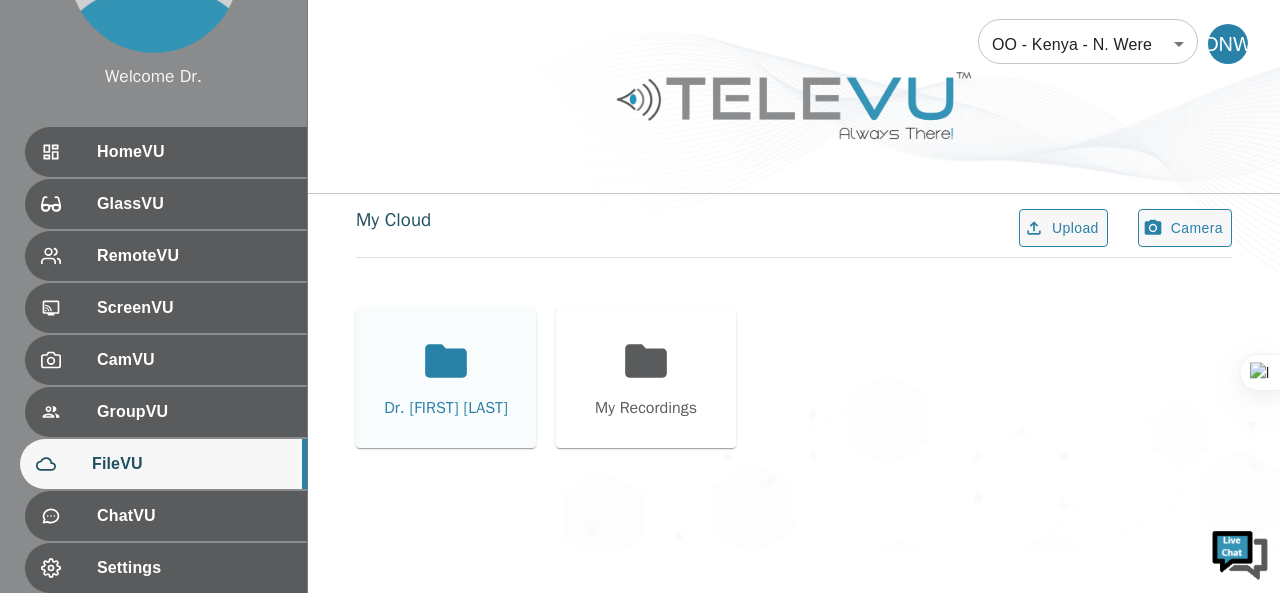 click 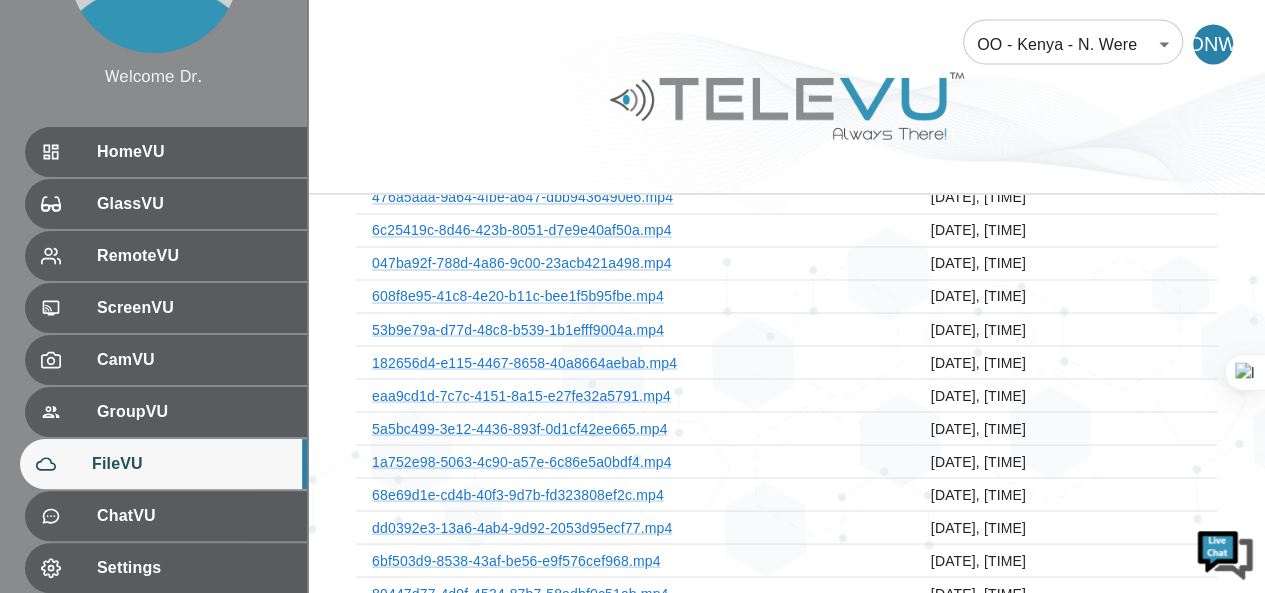 scroll, scrollTop: 1581, scrollLeft: 0, axis: vertical 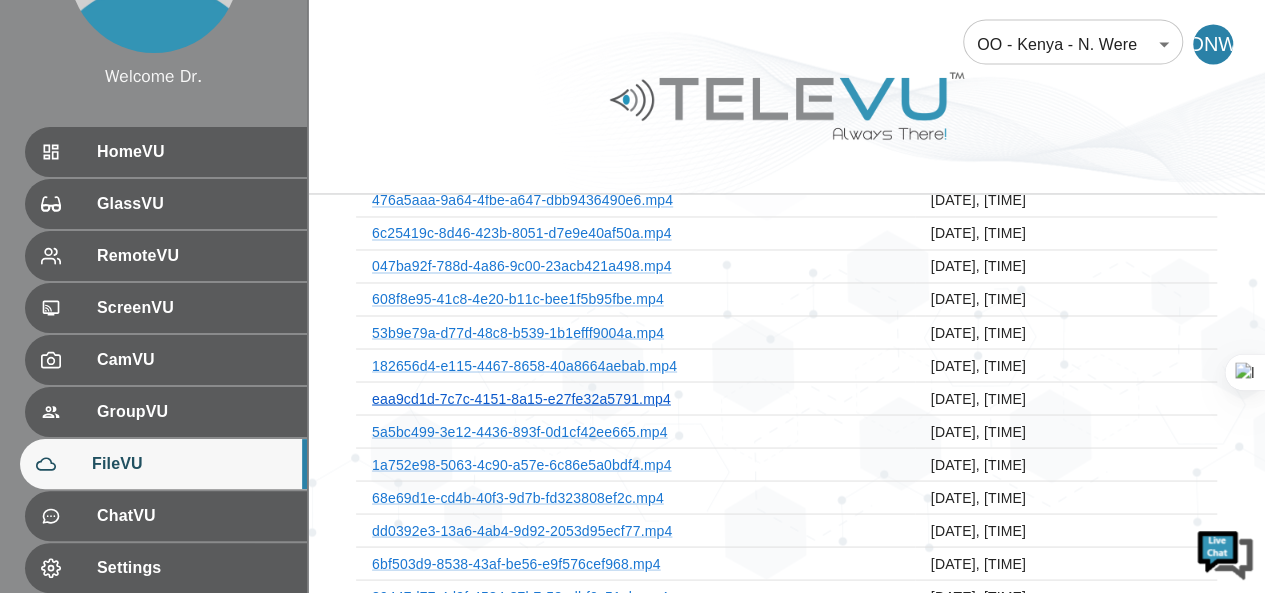 click on "eaa9cd1d-7c7c-4151-8a15-e27fe32a5791.mp4" at bounding box center (521, 398) 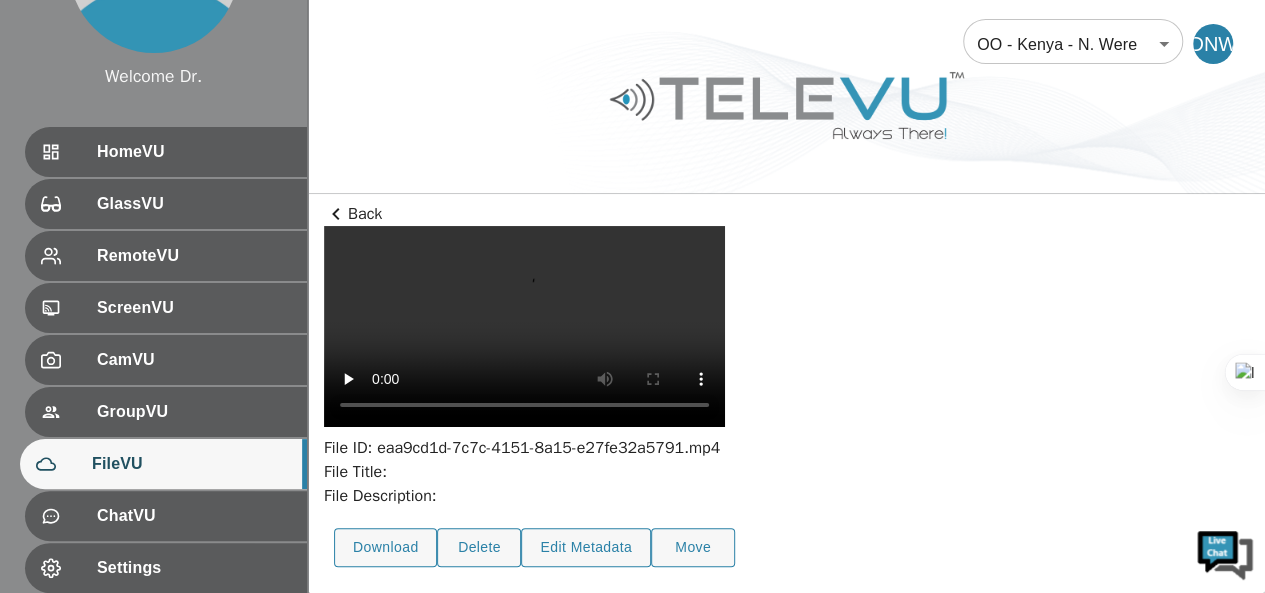 scroll, scrollTop: 0, scrollLeft: 0, axis: both 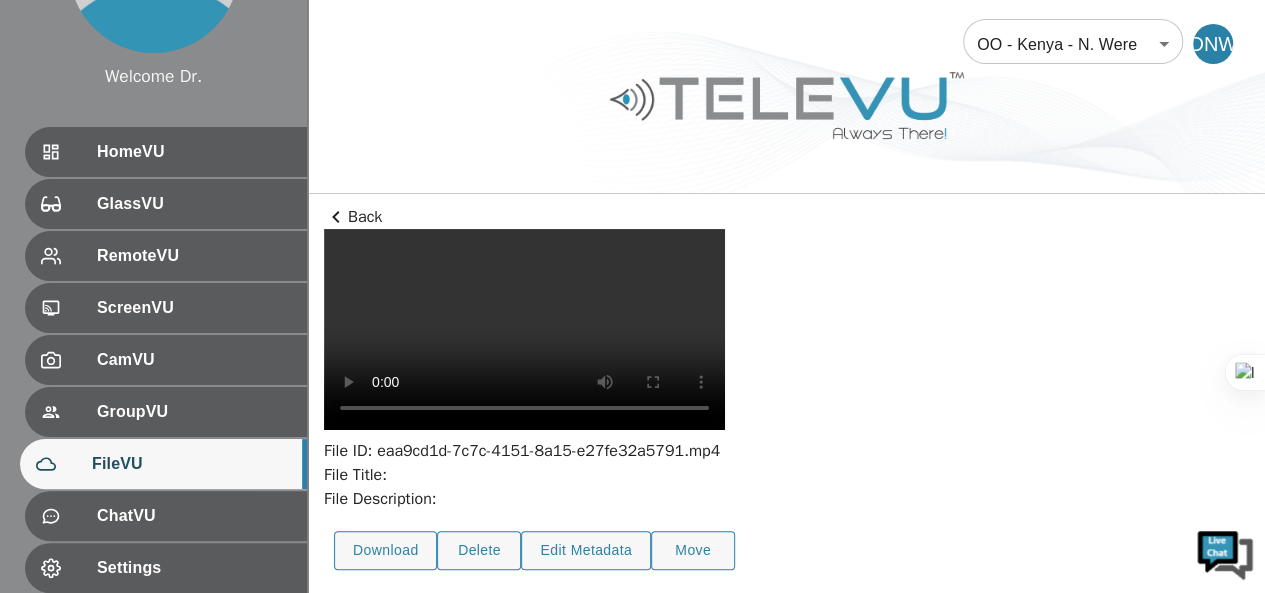 click on "Back" at bounding box center [786, 217] 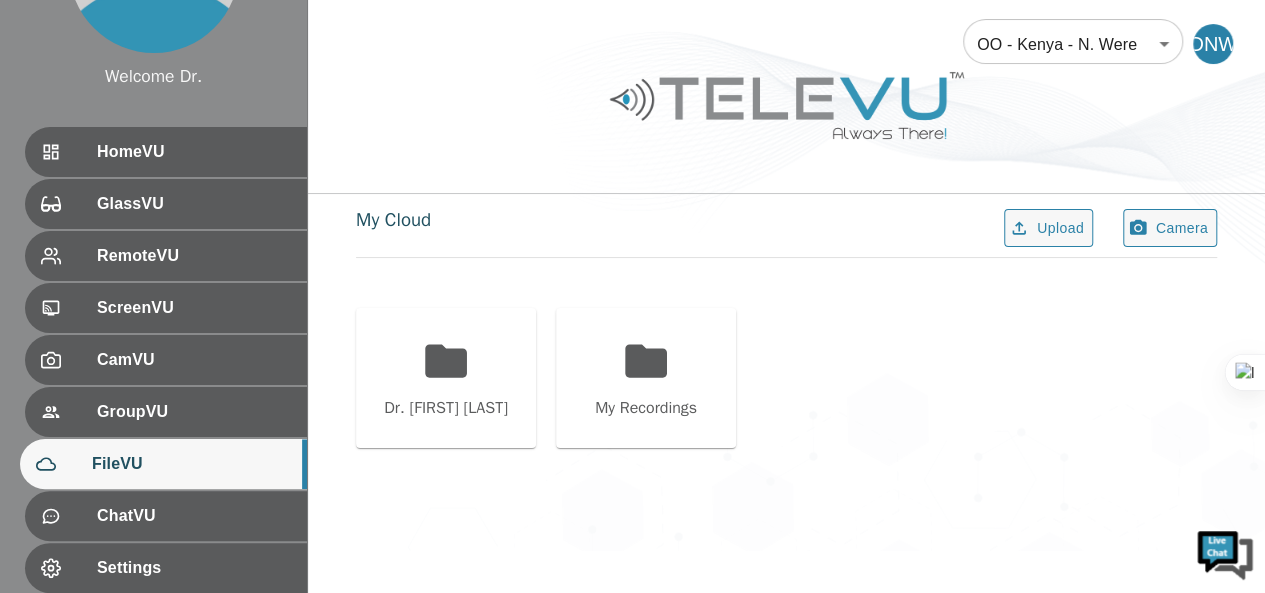 scroll, scrollTop: 0, scrollLeft: 0, axis: both 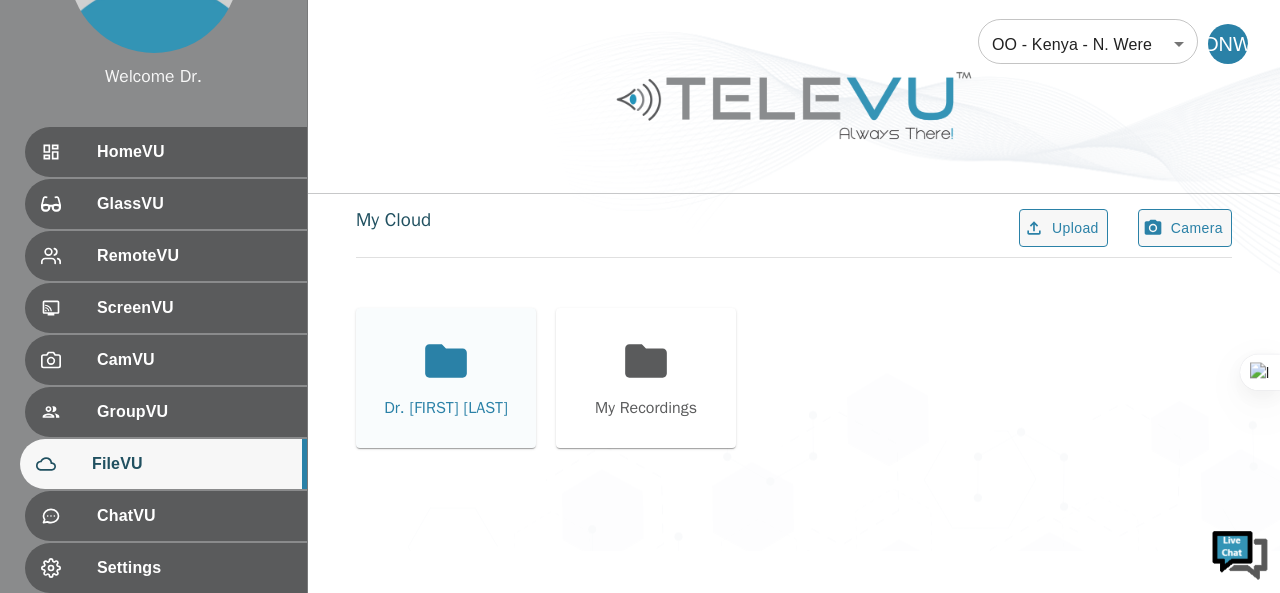 click on "Dr. [FIRST] [LAST]" at bounding box center [446, 378] 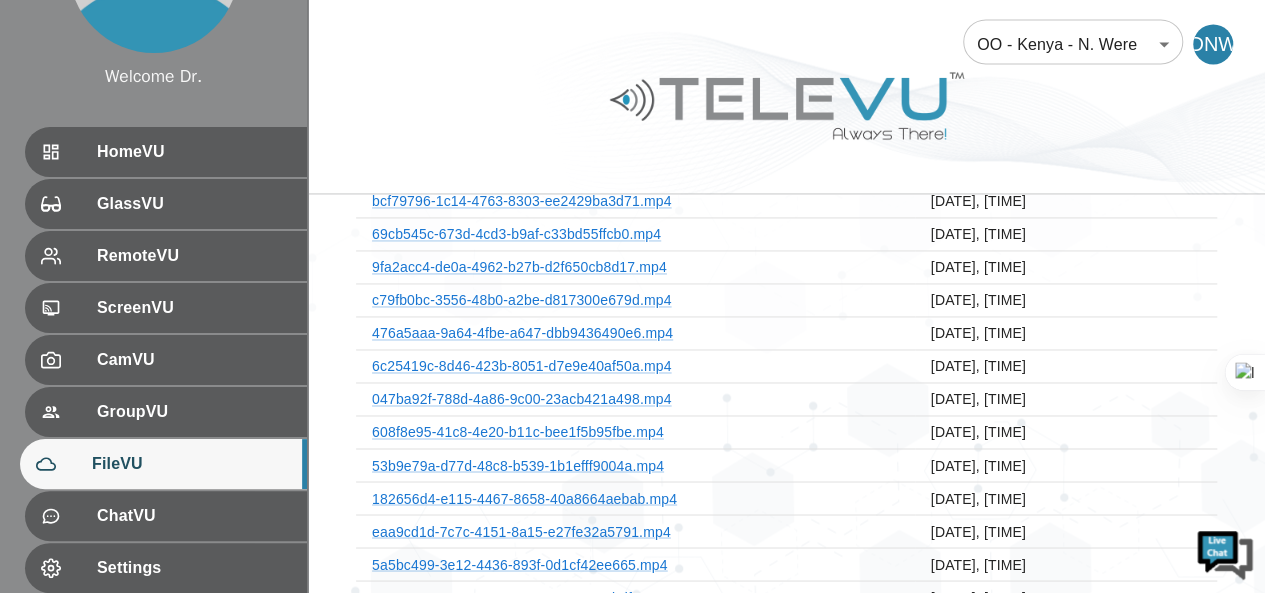 scroll, scrollTop: 1449, scrollLeft: 0, axis: vertical 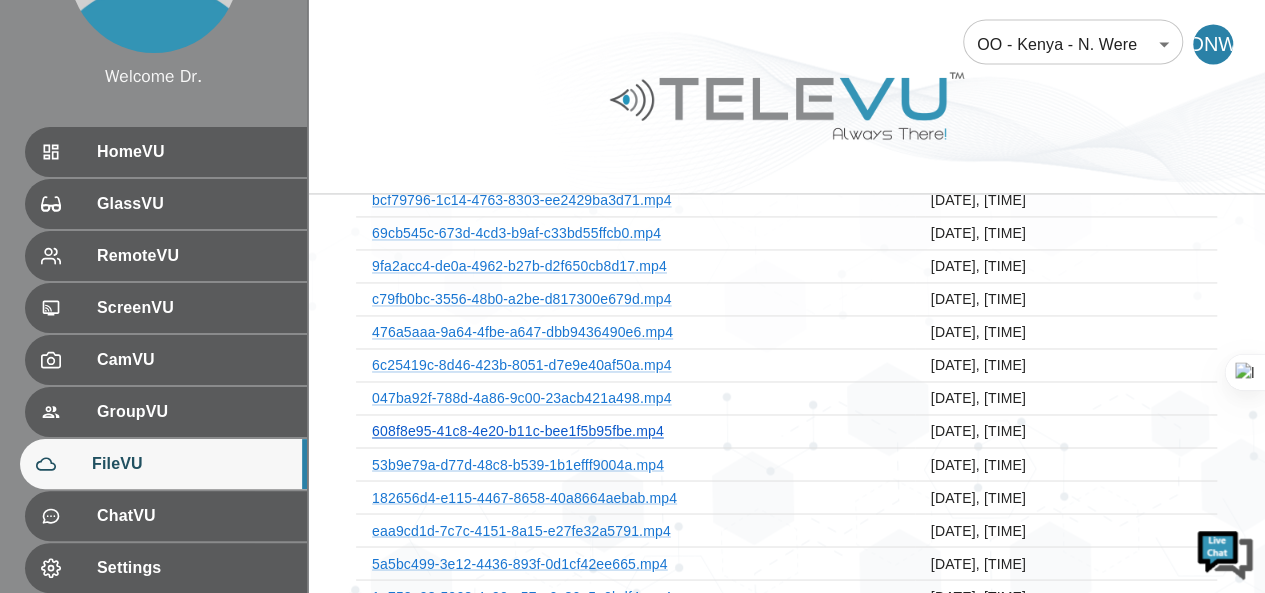 click on "608f8e95-41c8-4e20-b11c-bee1f5b95fbe.mp4" at bounding box center (518, 431) 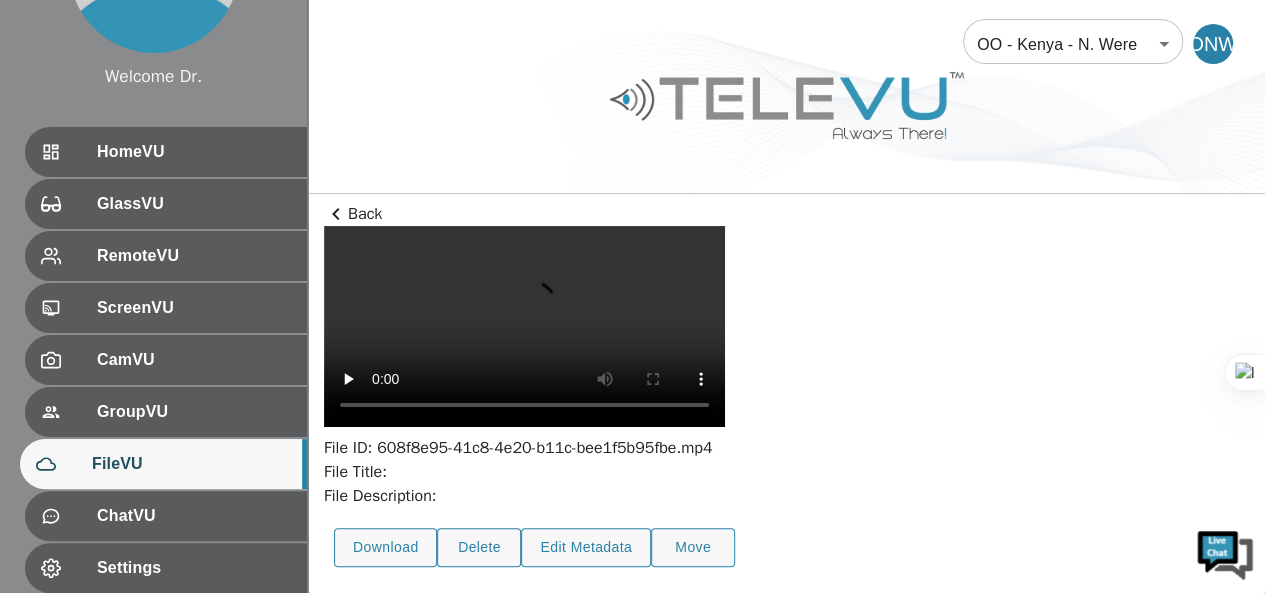 scroll, scrollTop: 0, scrollLeft: 0, axis: both 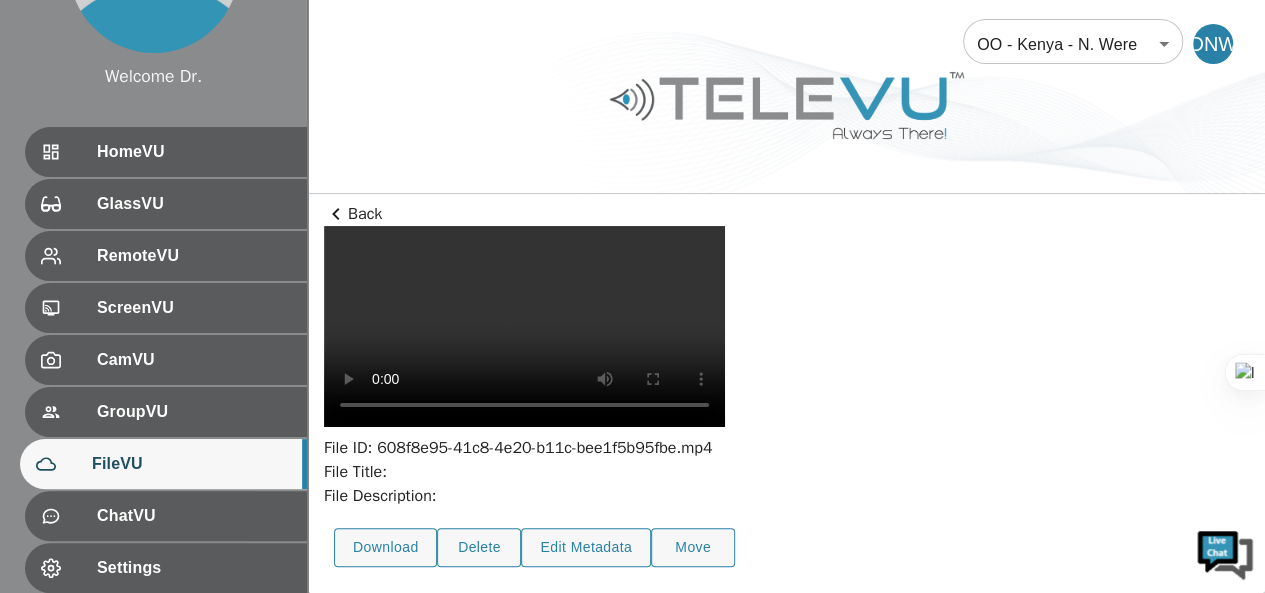 click at bounding box center [524, 326] 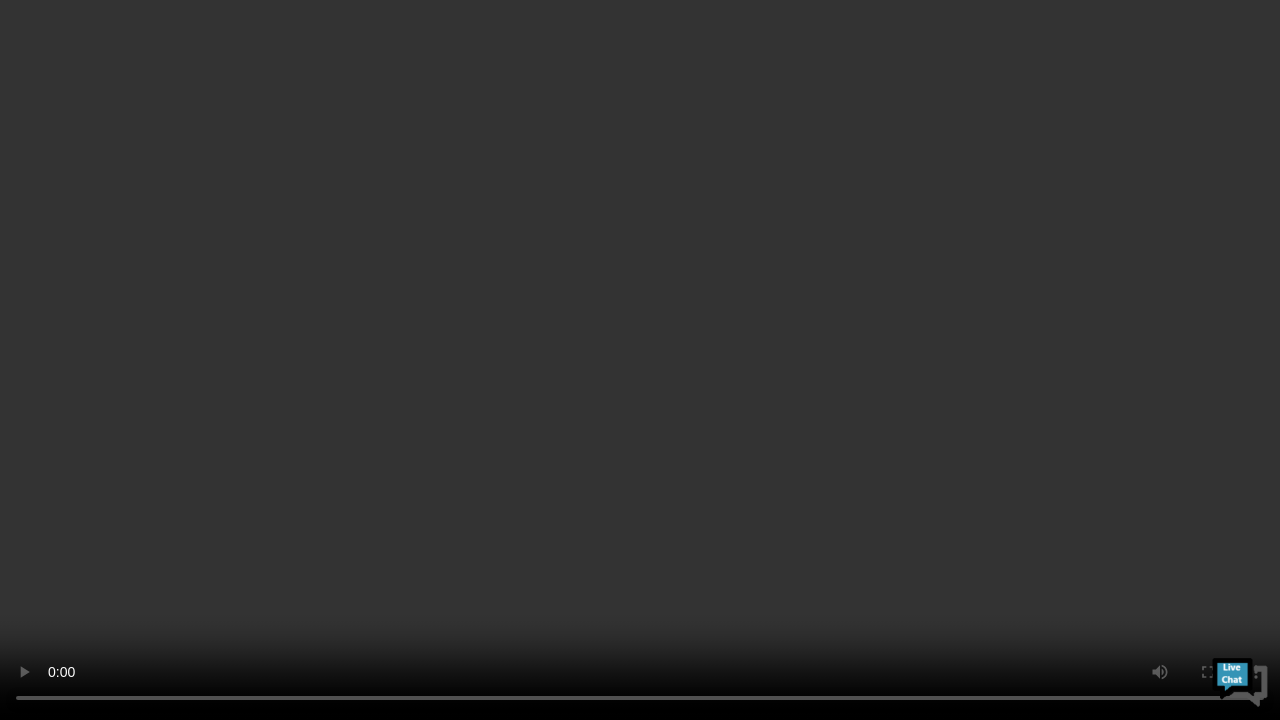 type 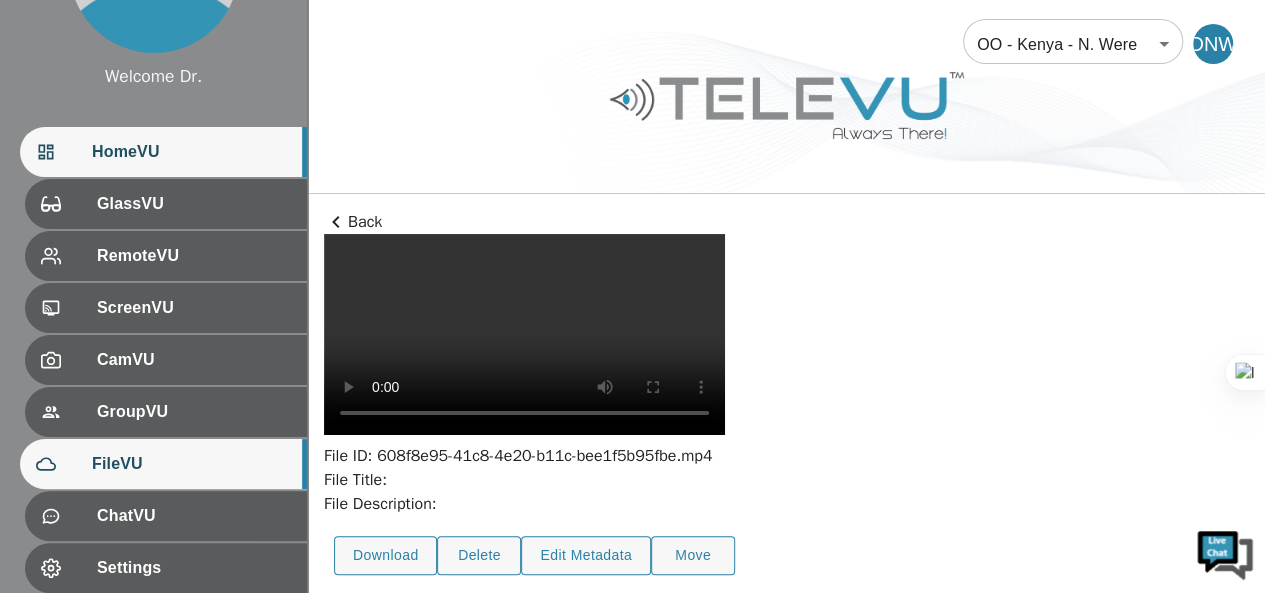 click on "HomeVU" at bounding box center [191, 152] 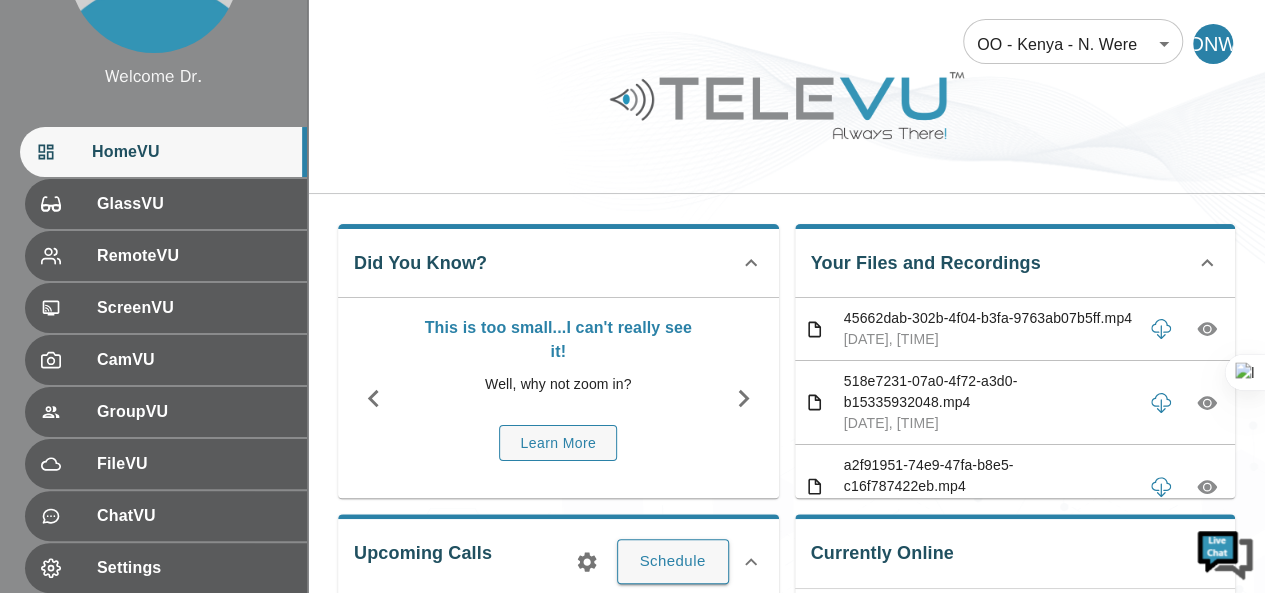 scroll, scrollTop: 440, scrollLeft: 0, axis: vertical 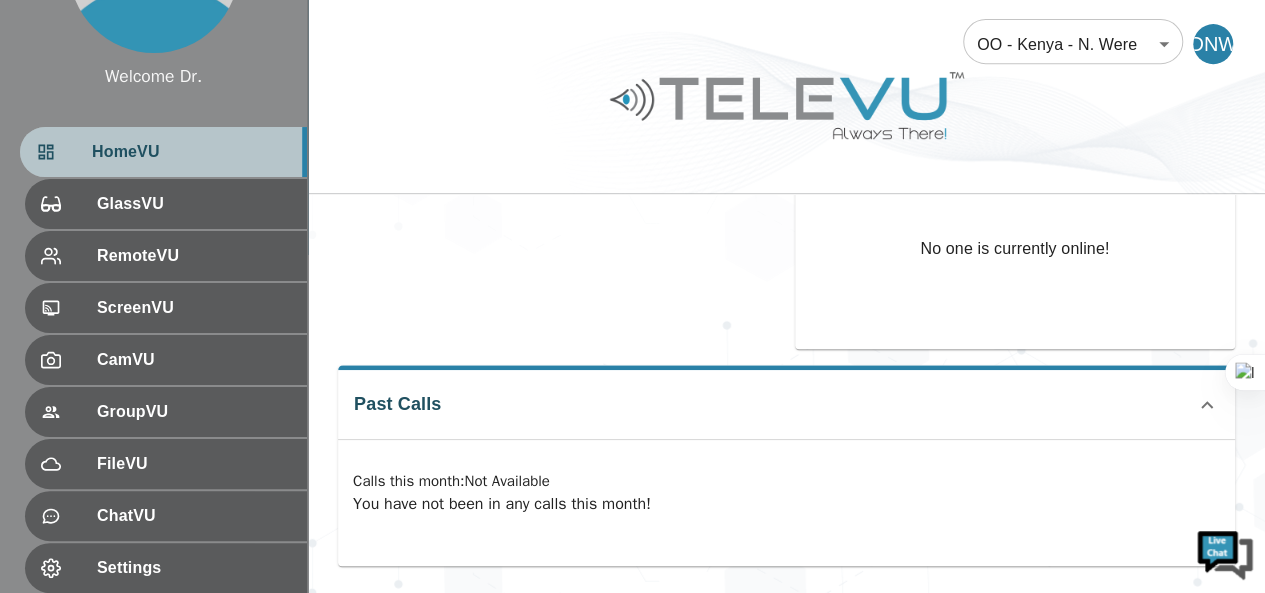 click on "HomeVU" at bounding box center [191, 152] 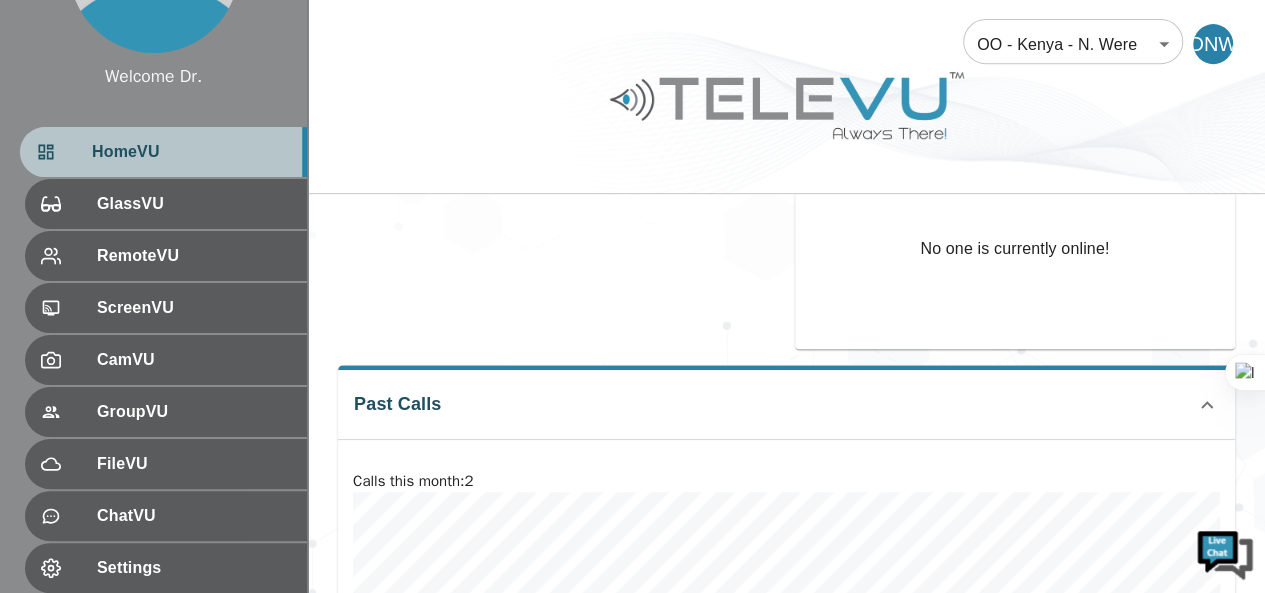 click on "HomeVU" at bounding box center (191, 152) 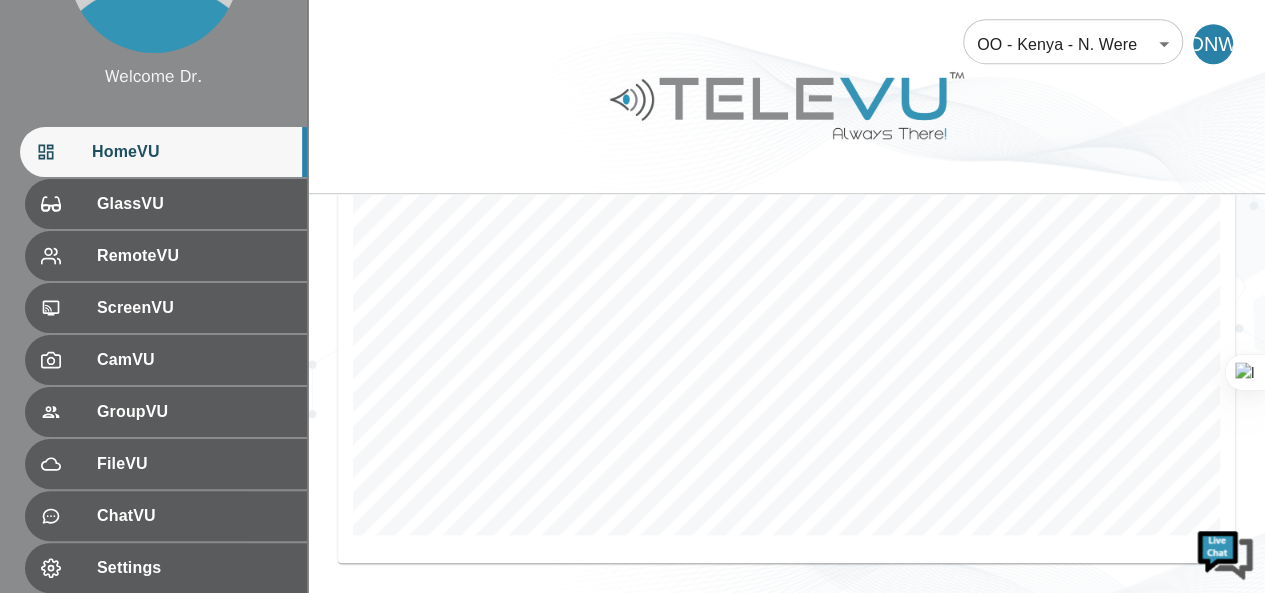 scroll, scrollTop: 616, scrollLeft: 0, axis: vertical 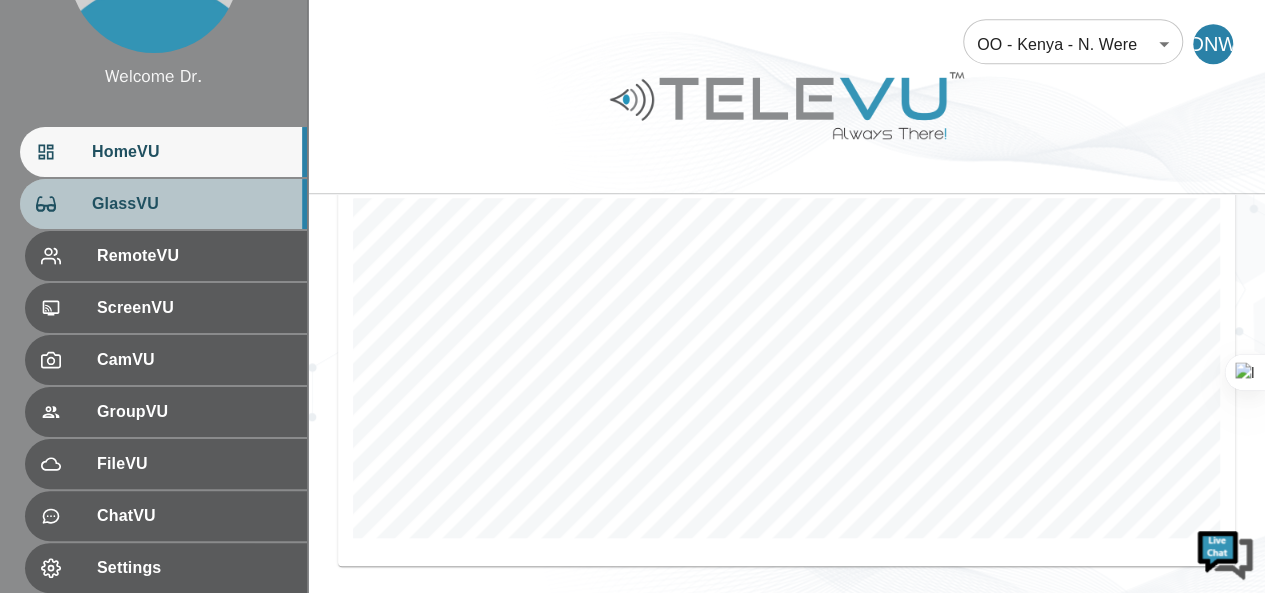 click on "GlassVU" at bounding box center (191, 204) 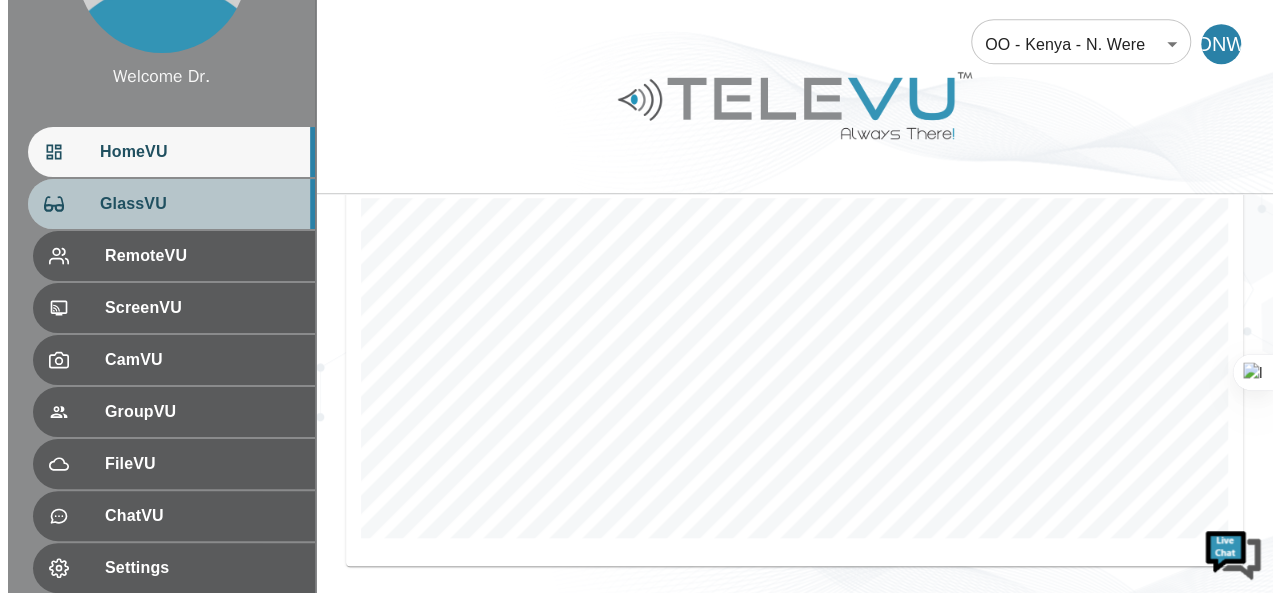 scroll, scrollTop: 0, scrollLeft: 0, axis: both 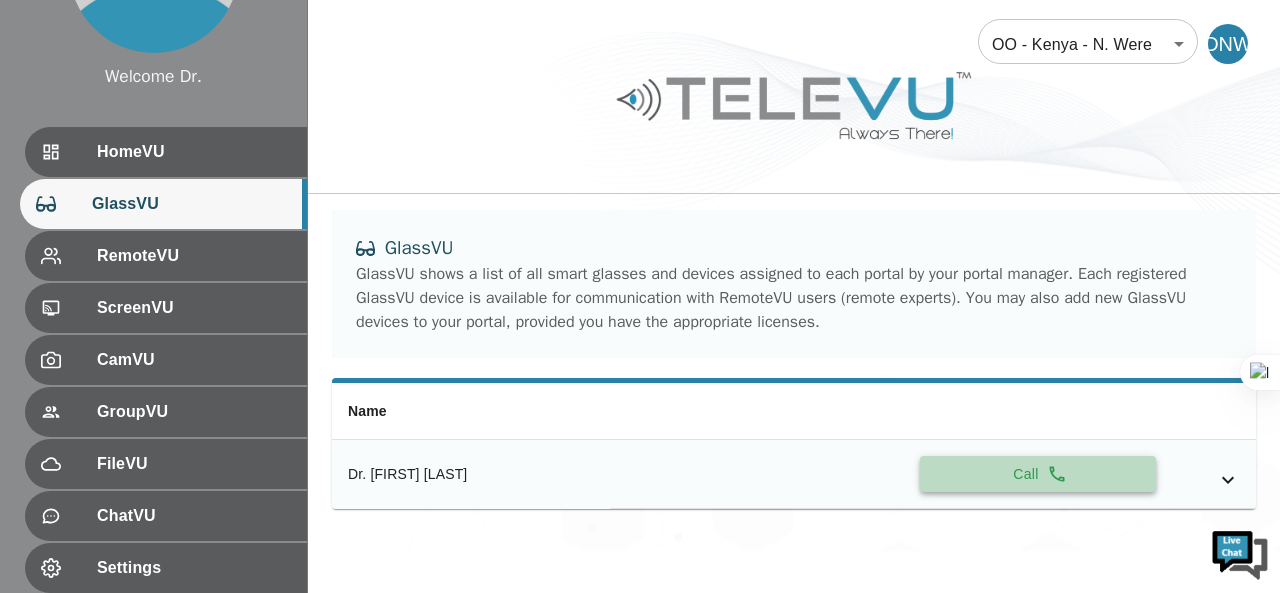 click on "Call" at bounding box center (1038, 474) 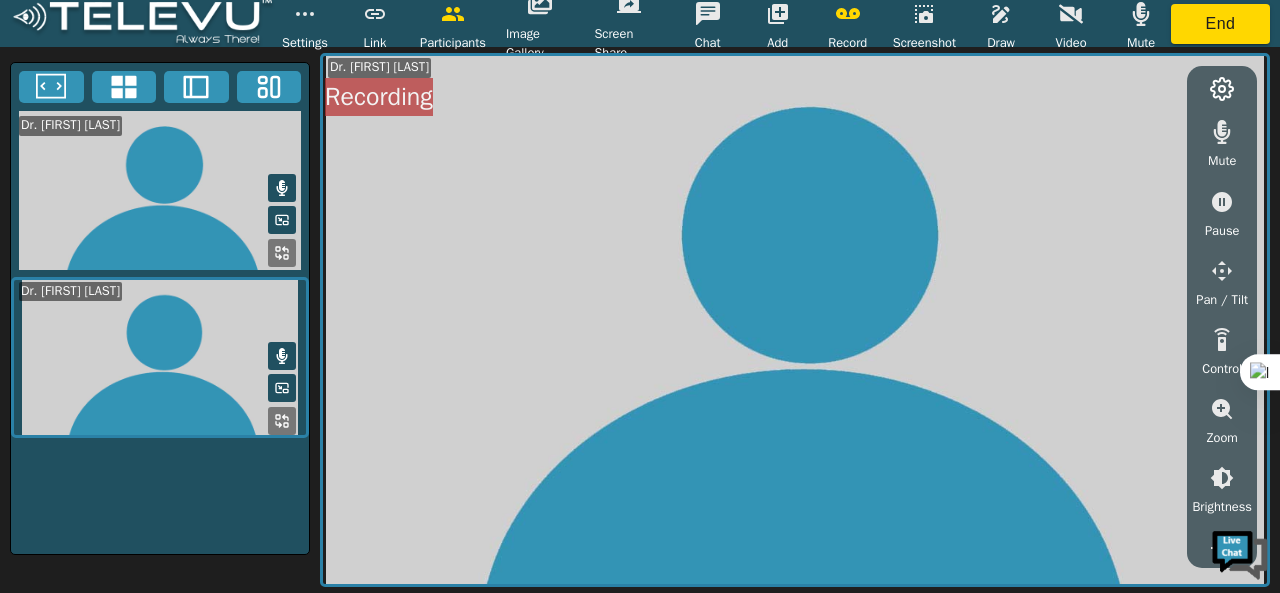 click 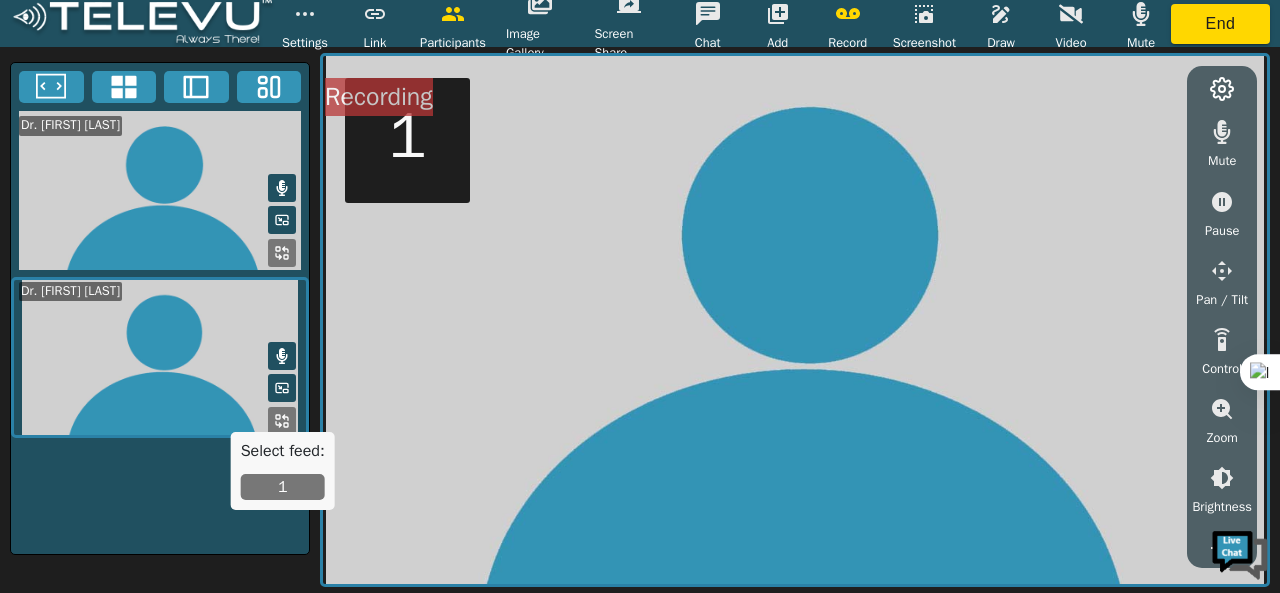 click on "1" at bounding box center (283, 487) 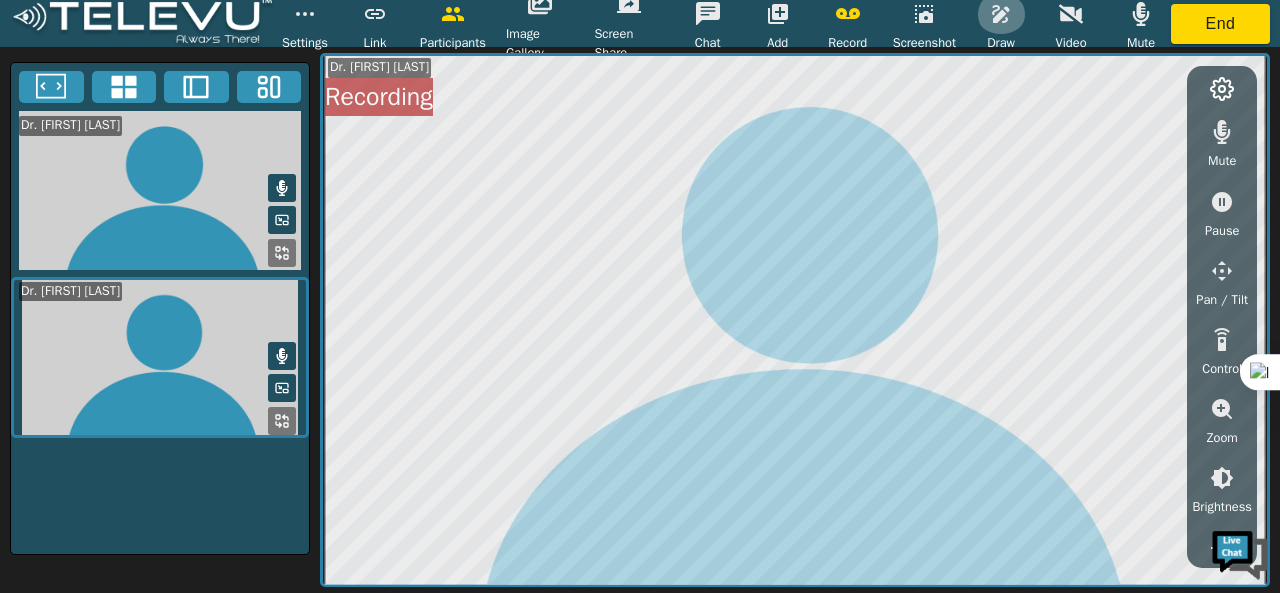 click 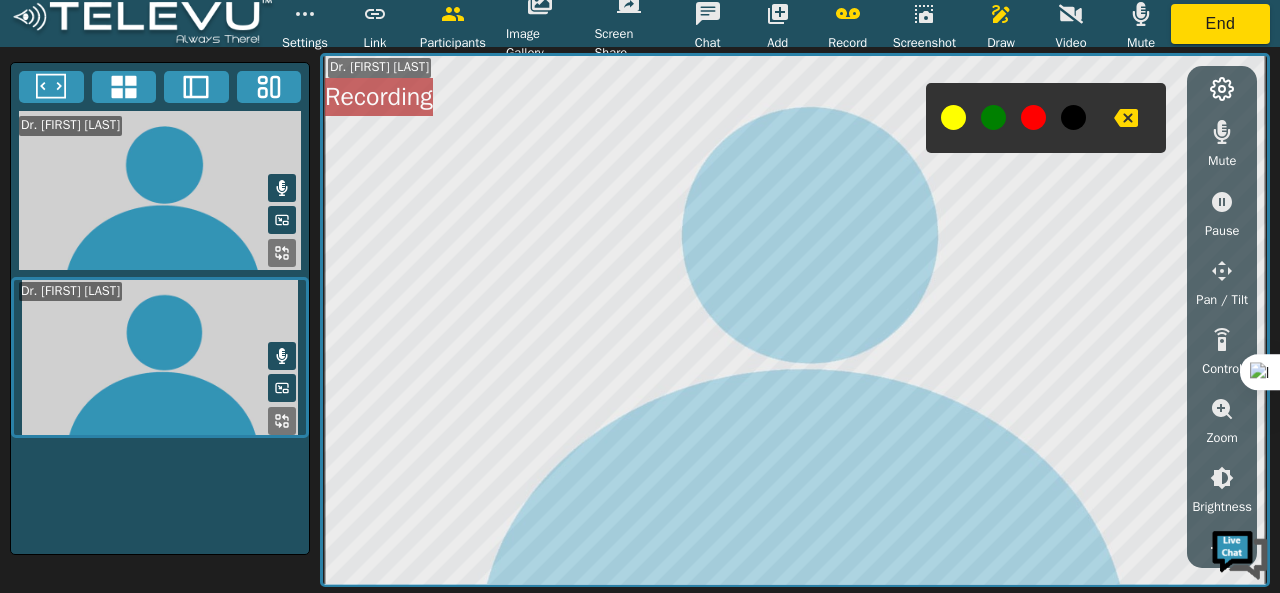 click at bounding box center (993, 117) 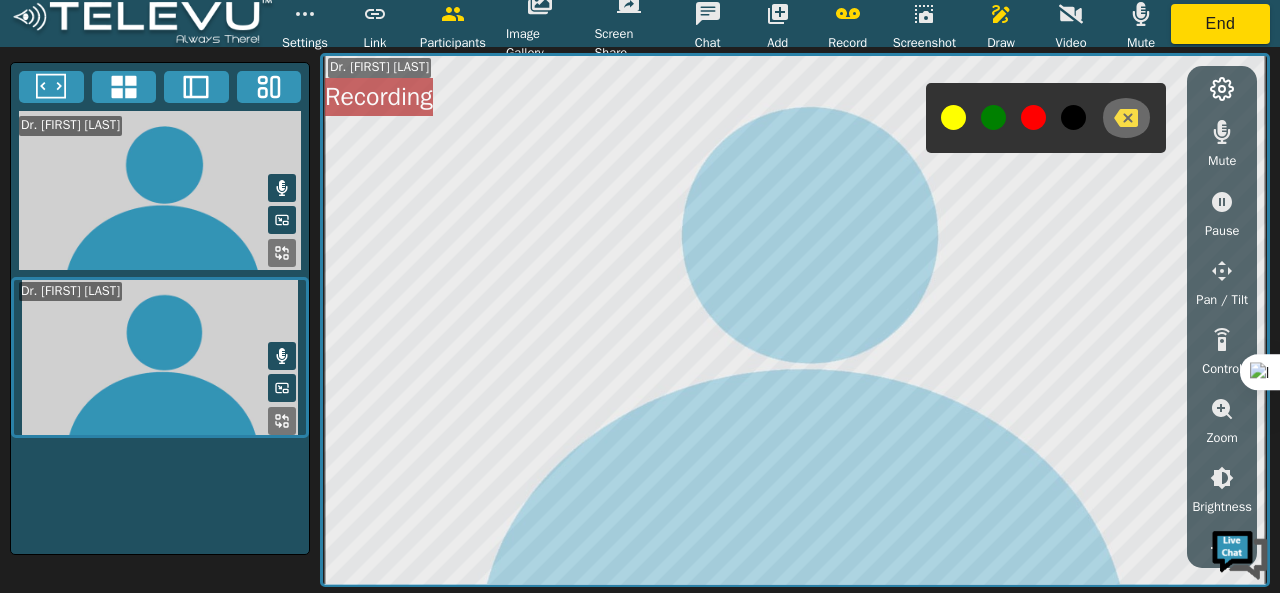 click 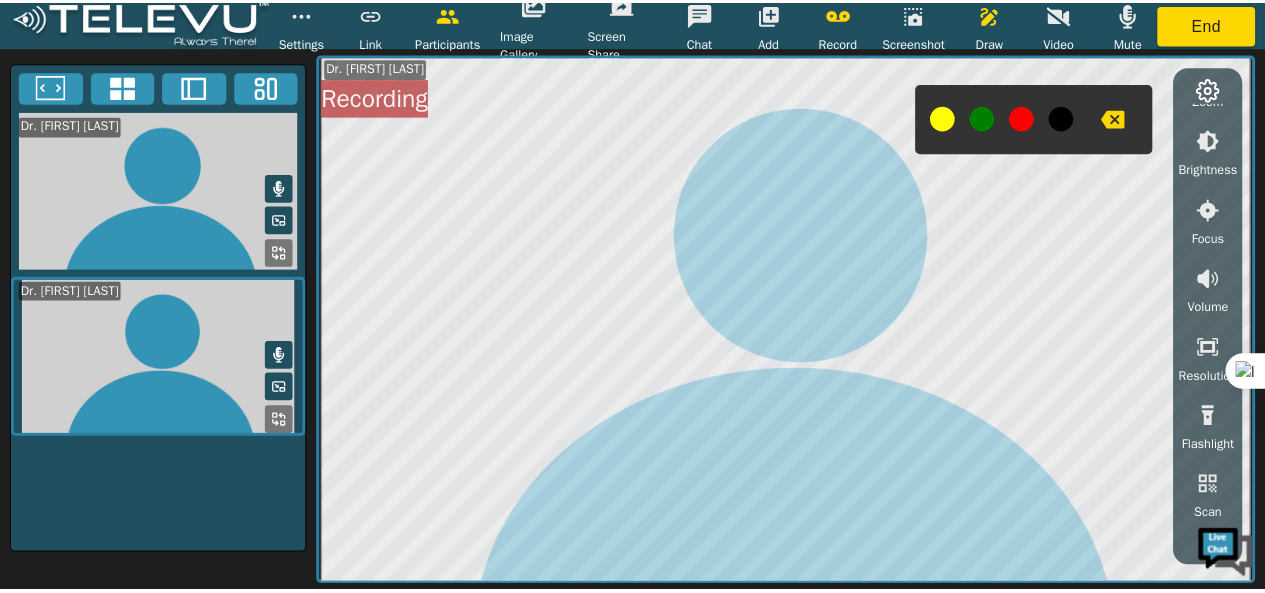 scroll, scrollTop: 339, scrollLeft: 0, axis: vertical 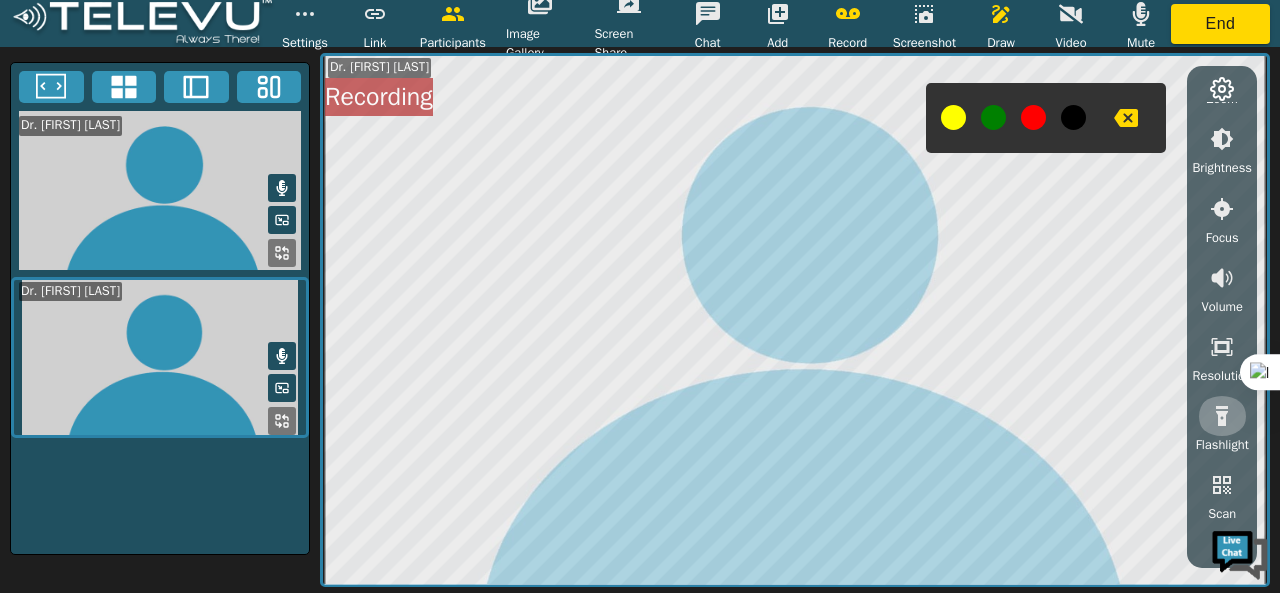 click 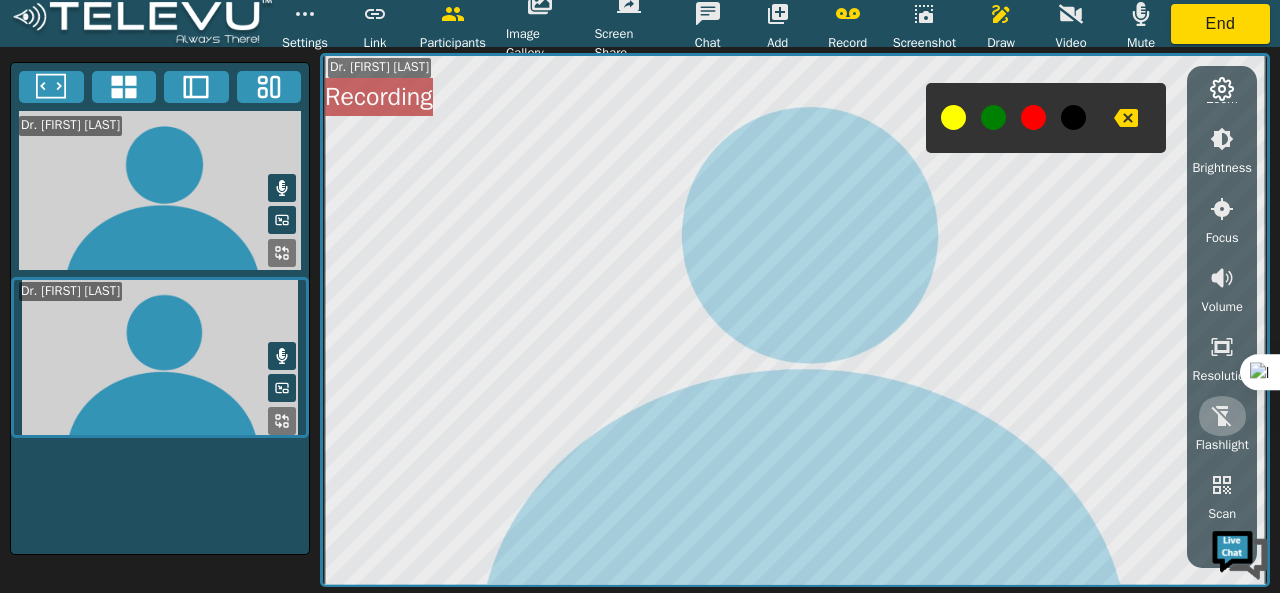 click 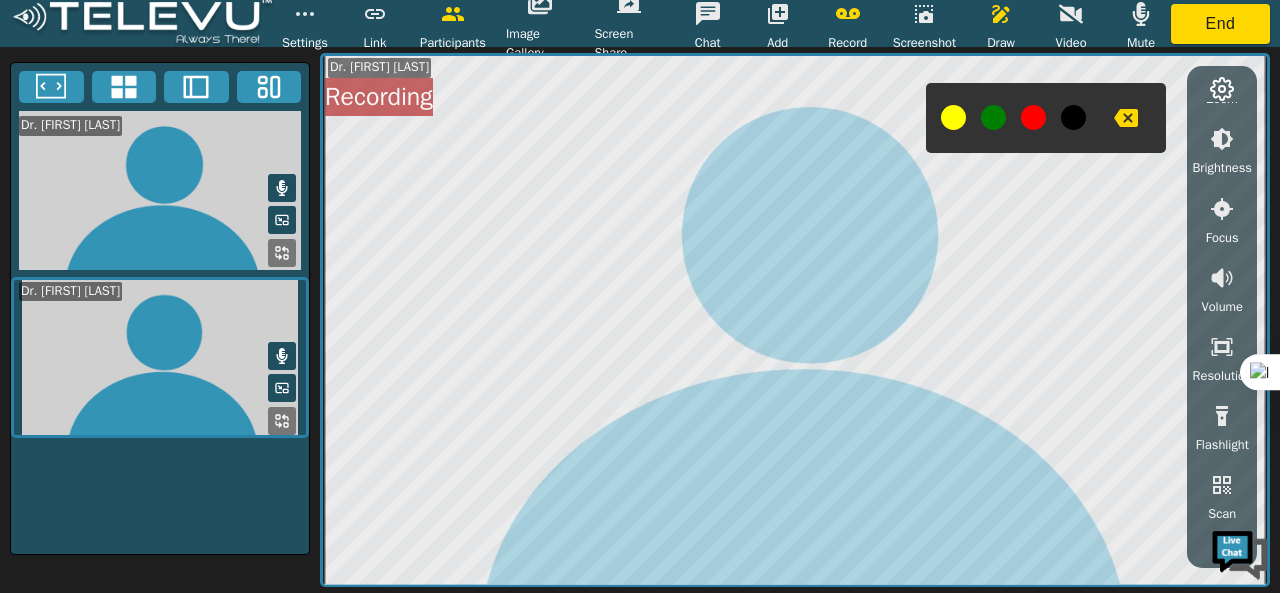 click 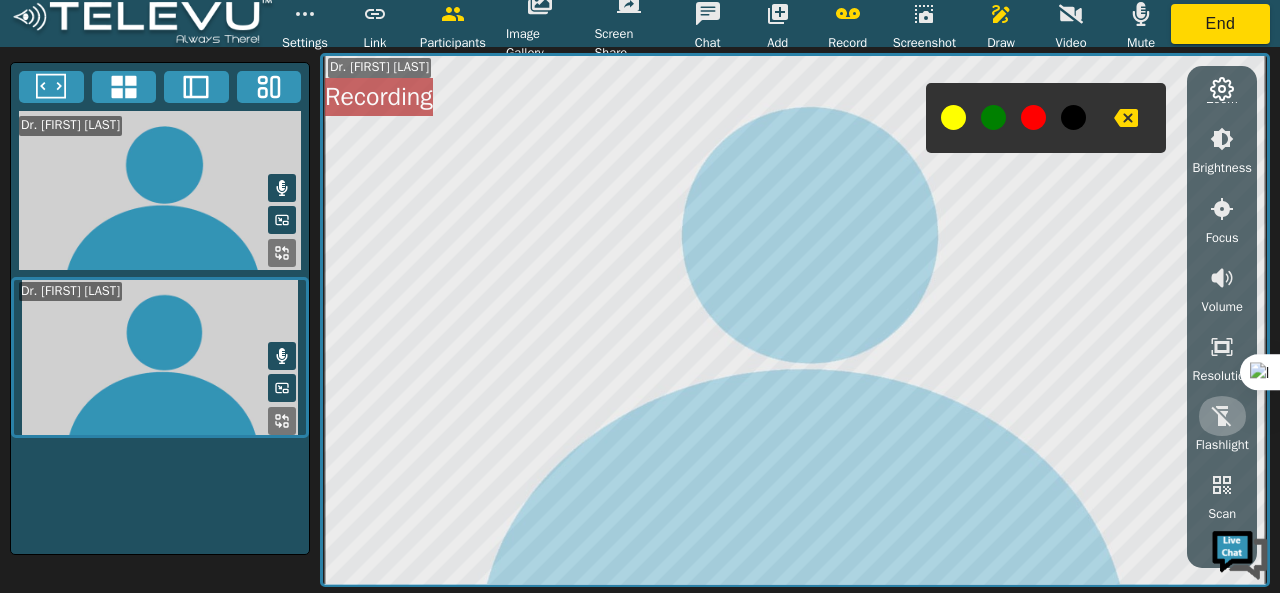 click 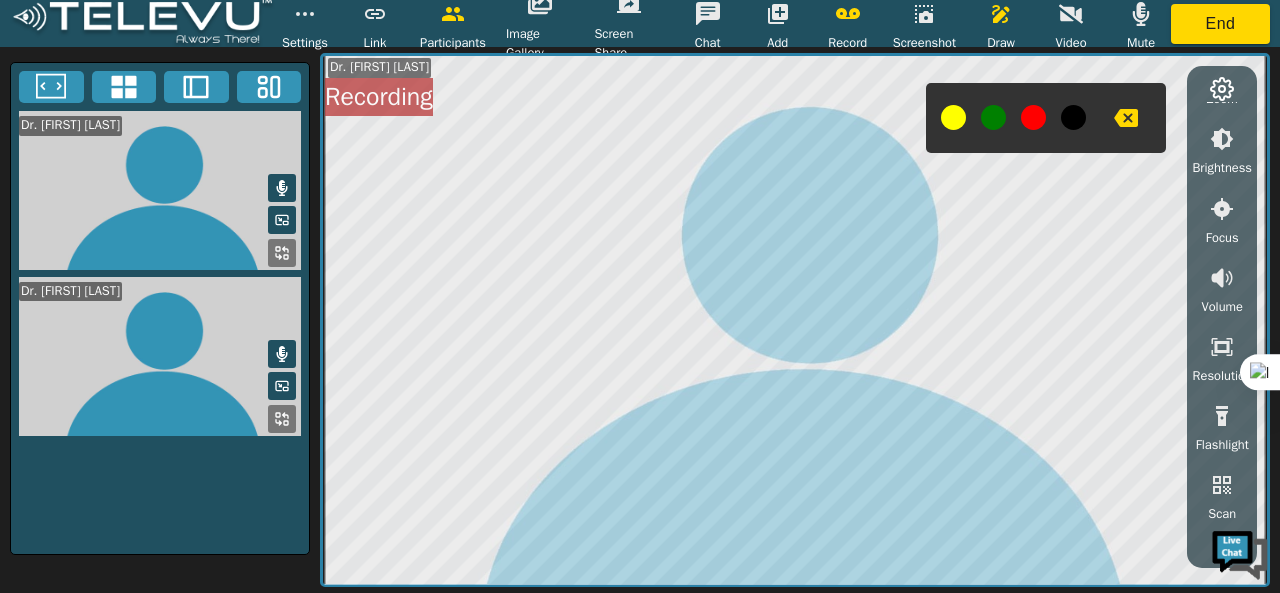 click at bounding box center (282, 419) 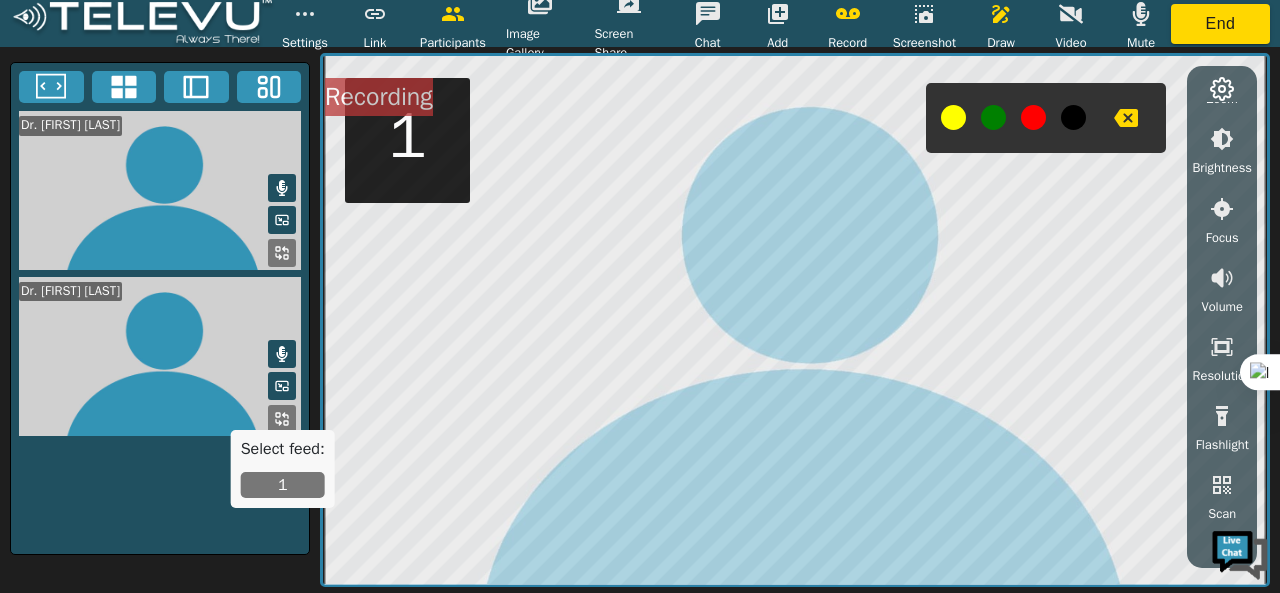 click on "1" at bounding box center (283, 485) 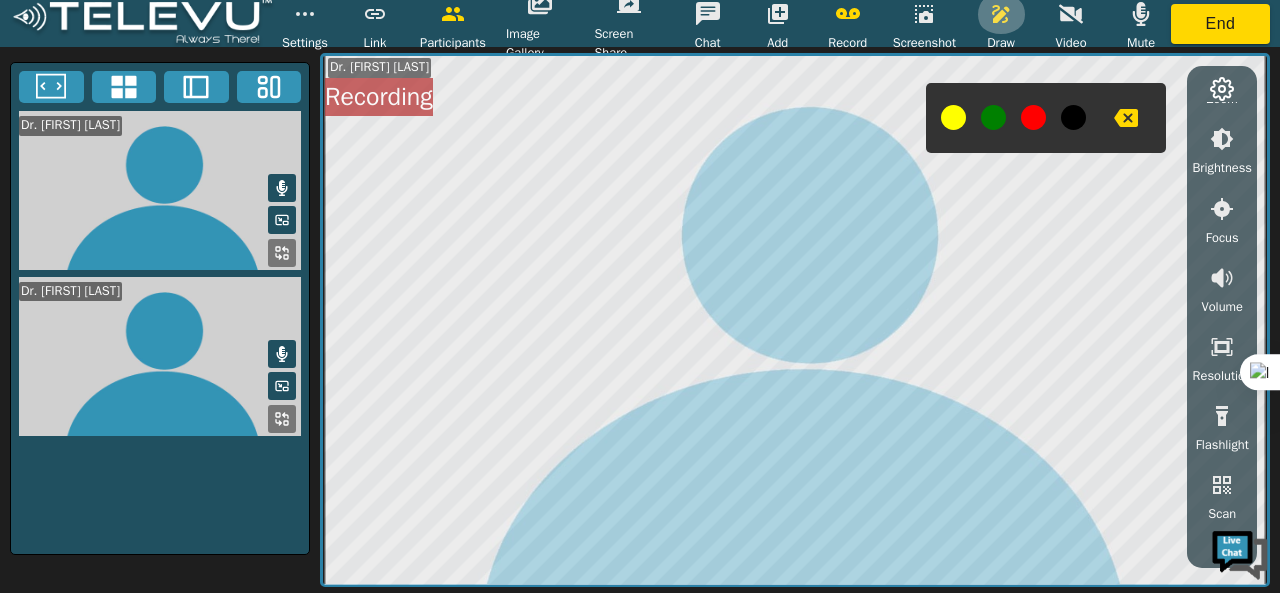 click 